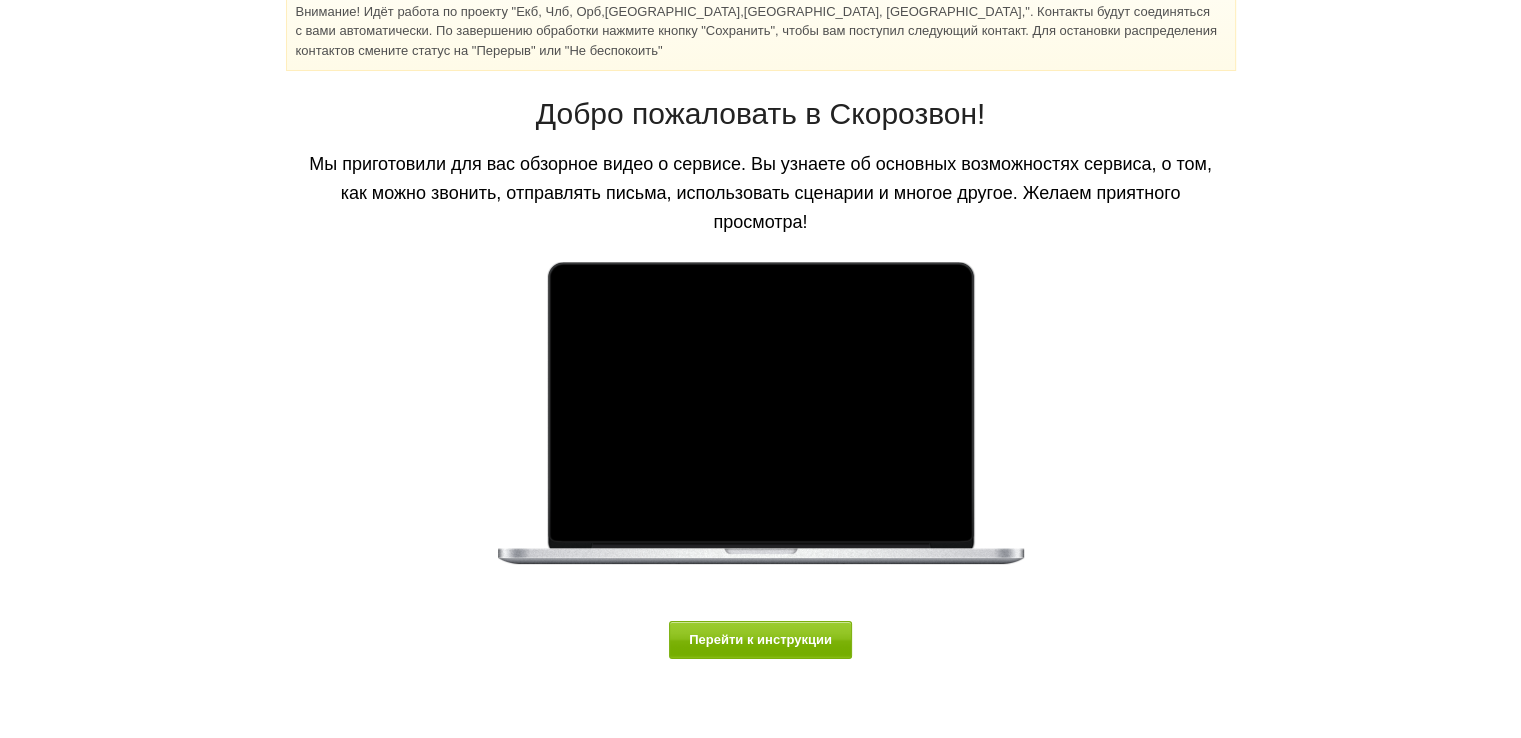 scroll, scrollTop: 0, scrollLeft: 0, axis: both 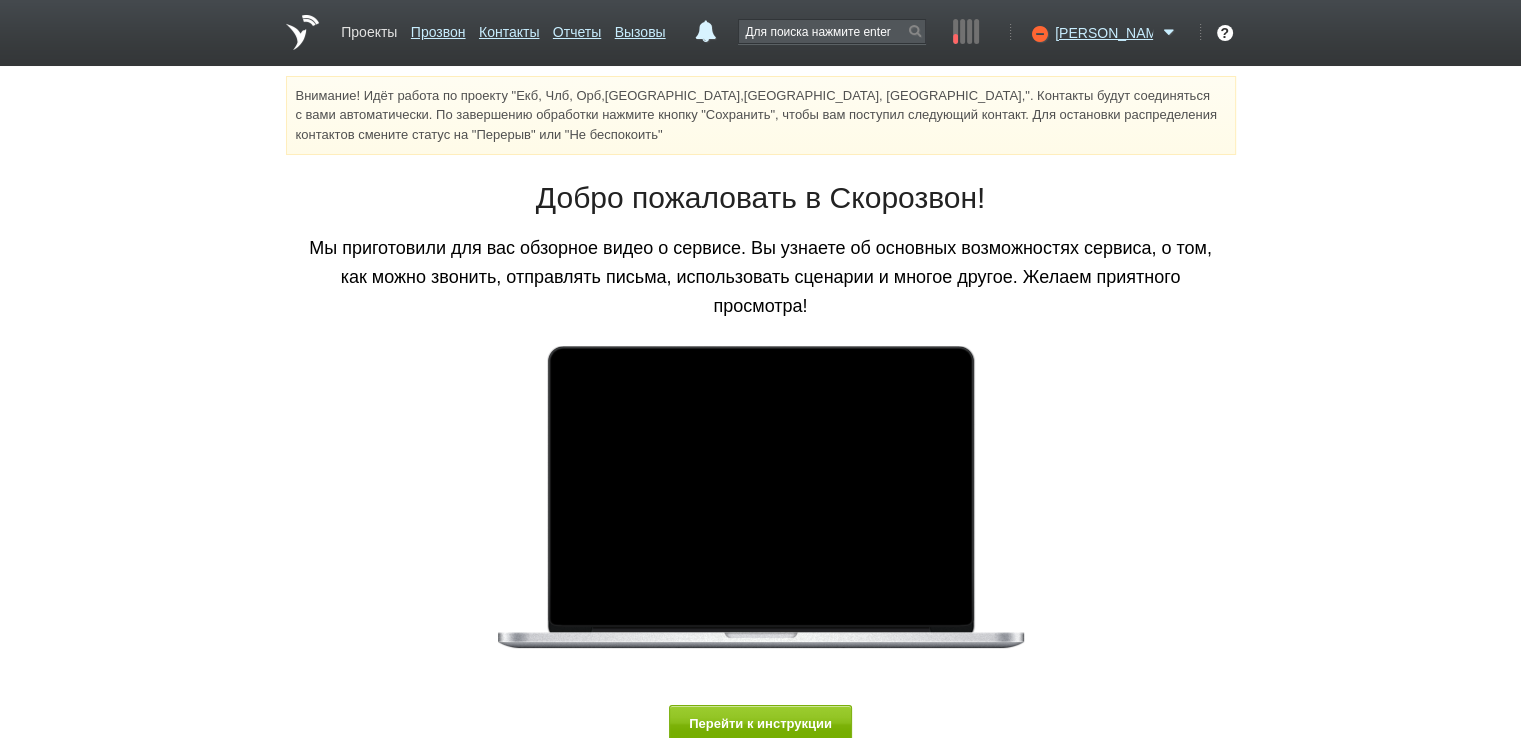 click on "Проекты" at bounding box center (369, 28) 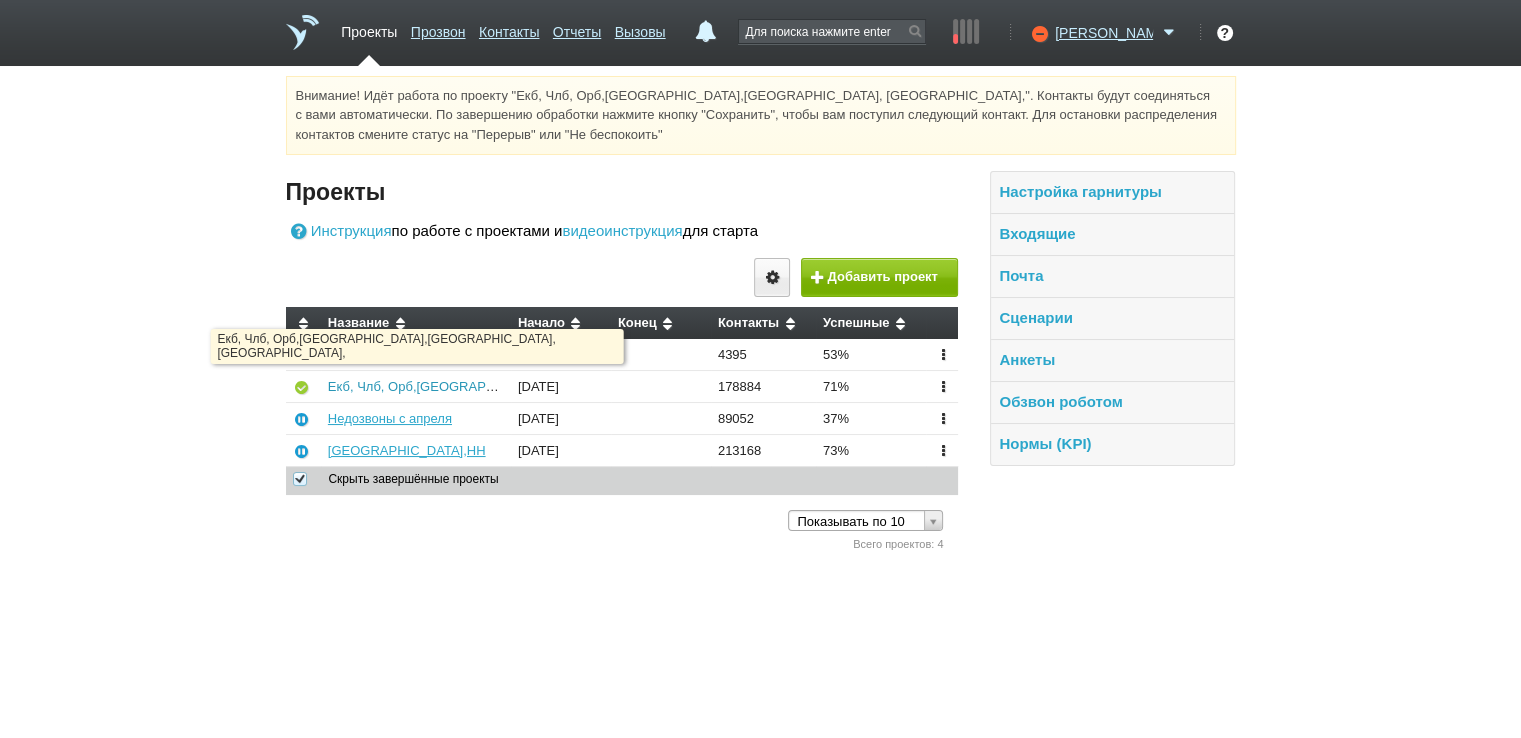 click on "Екб, Члб, Орб,[GEOGRAPHIC_DATA],[GEOGRAPHIC_DATA], [GEOGRAPHIC_DATA]," at bounding box center (582, 386) 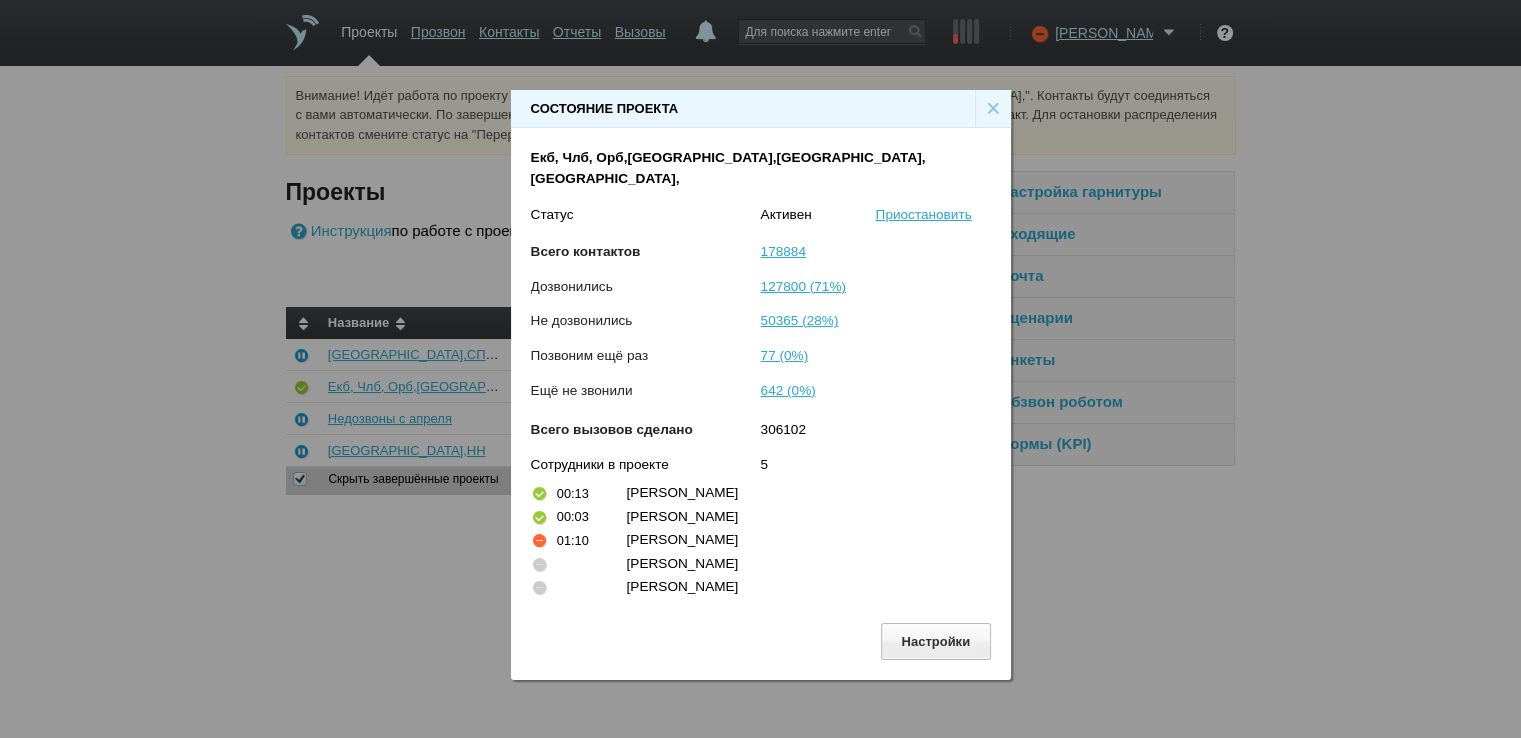 click on "×" at bounding box center (993, 109) 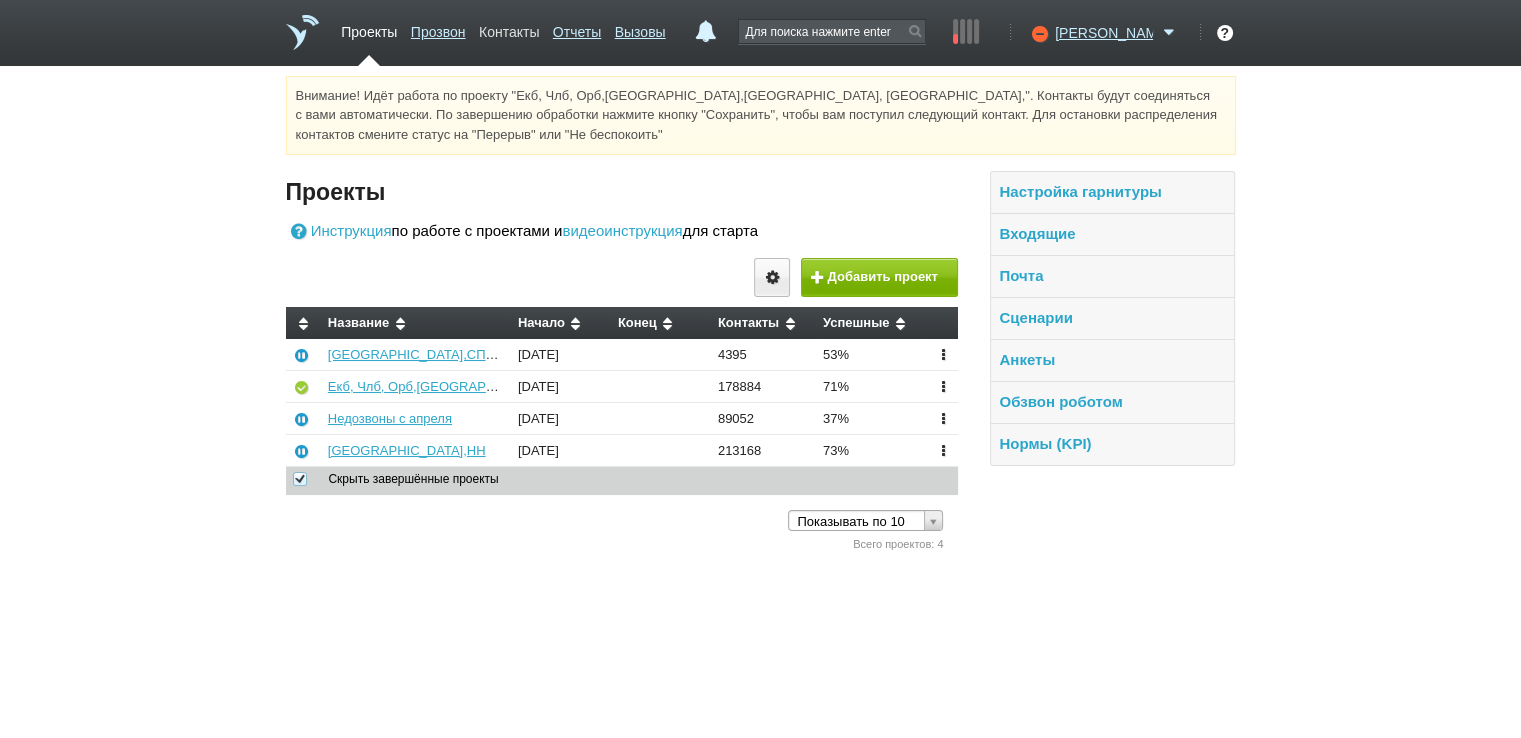click on "Контакты" at bounding box center (509, 28) 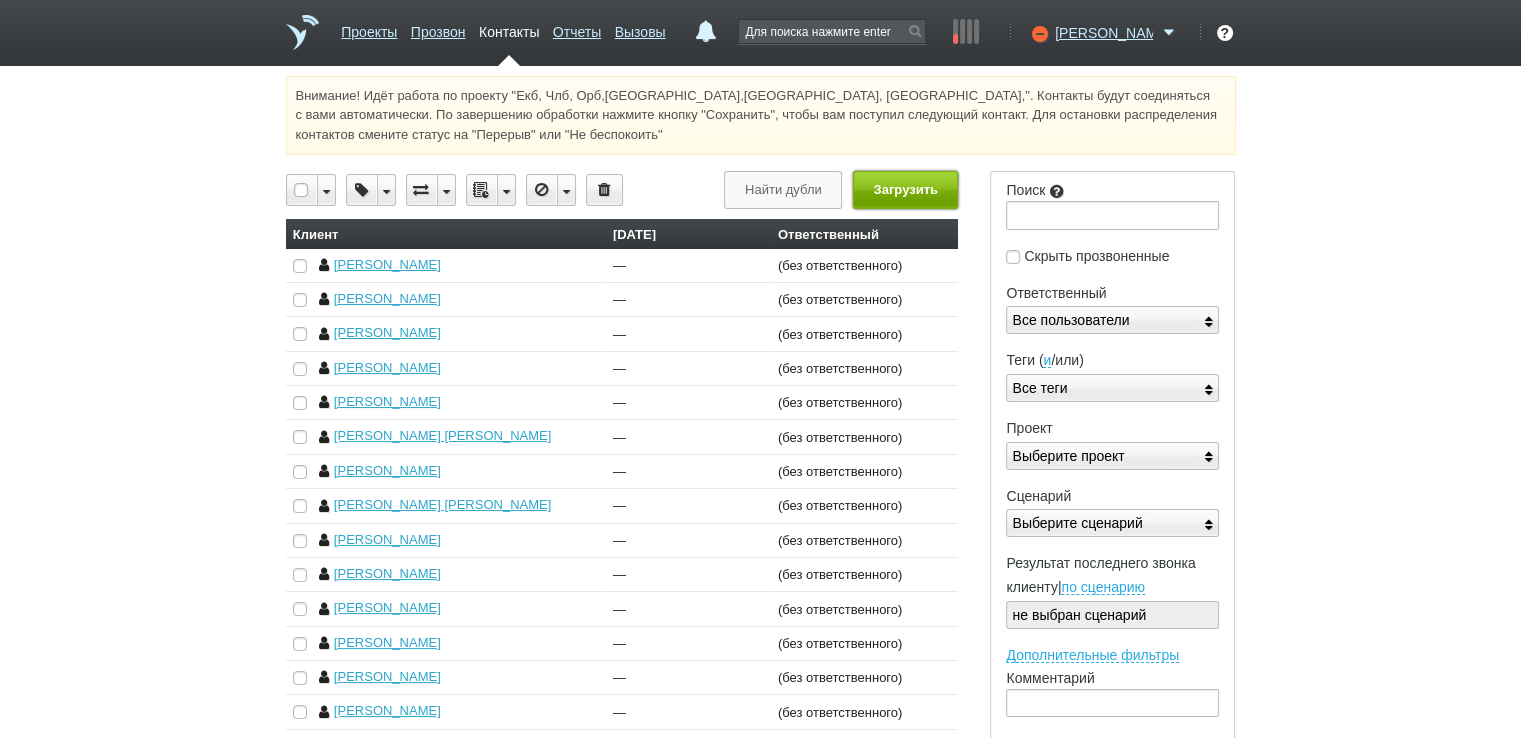 click on "Загрузить" at bounding box center [905, 189] 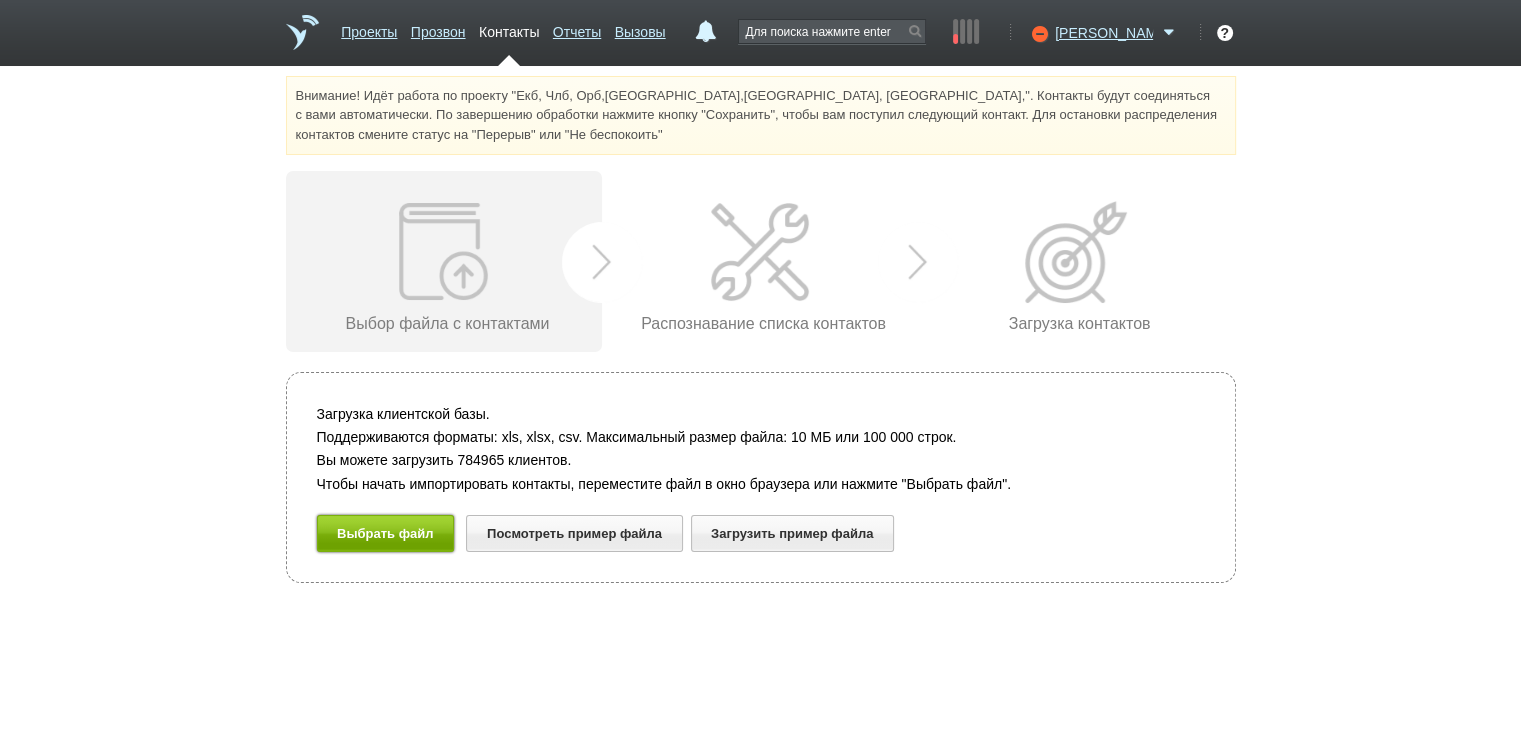 click on "Выбрать файл" at bounding box center [386, 533] 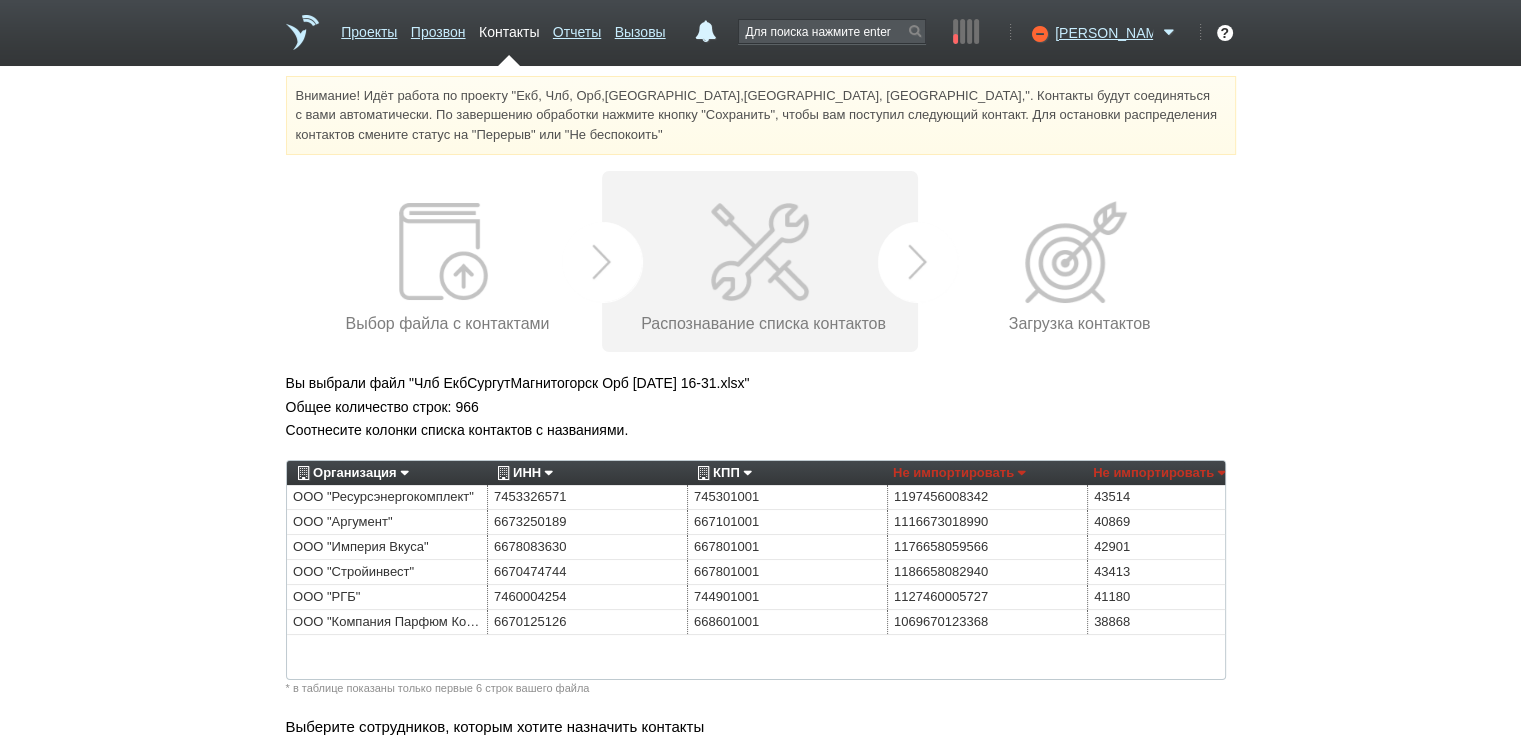 click on "Организация" at bounding box center [350, 473] 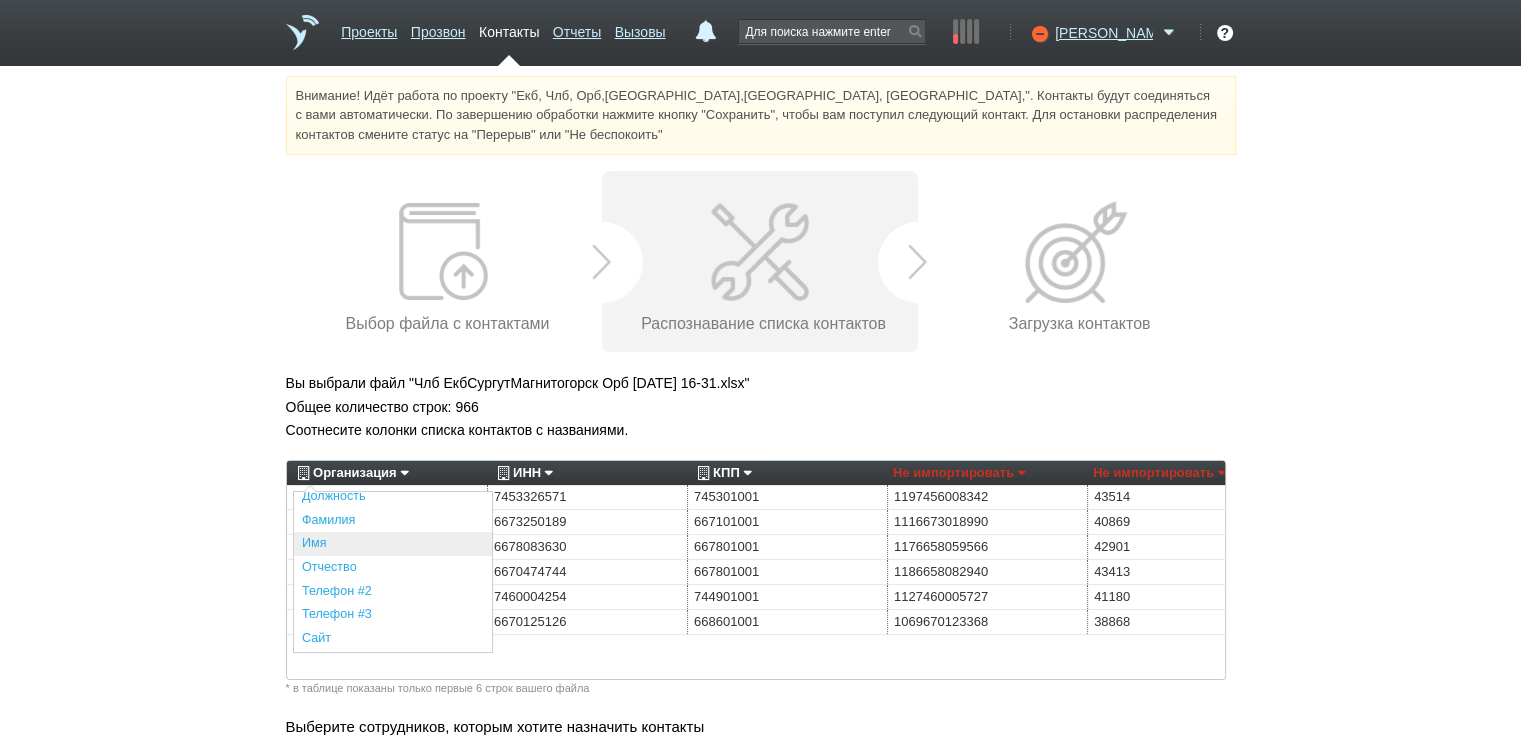 scroll, scrollTop: 400, scrollLeft: 0, axis: vertical 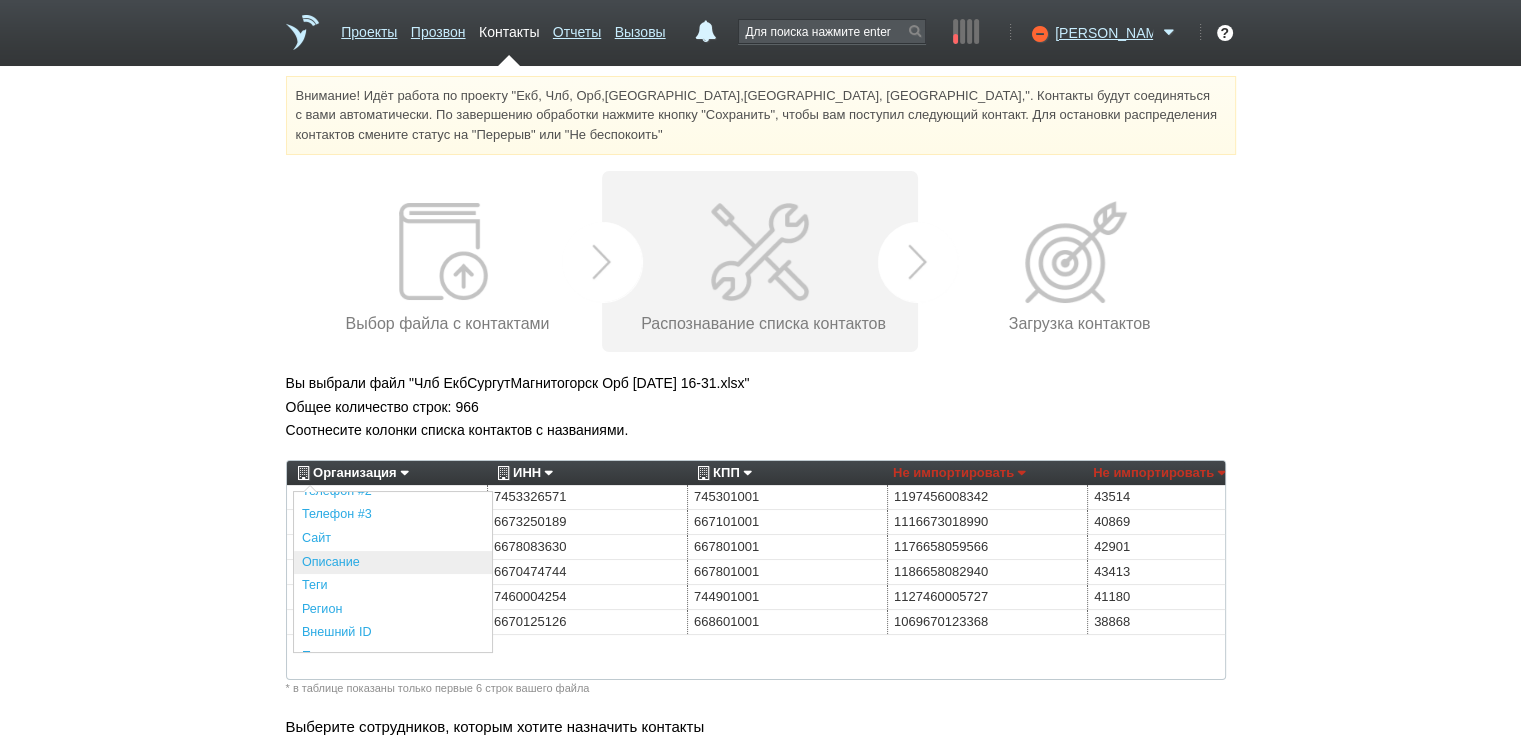 click on "Описание" at bounding box center [393, 563] 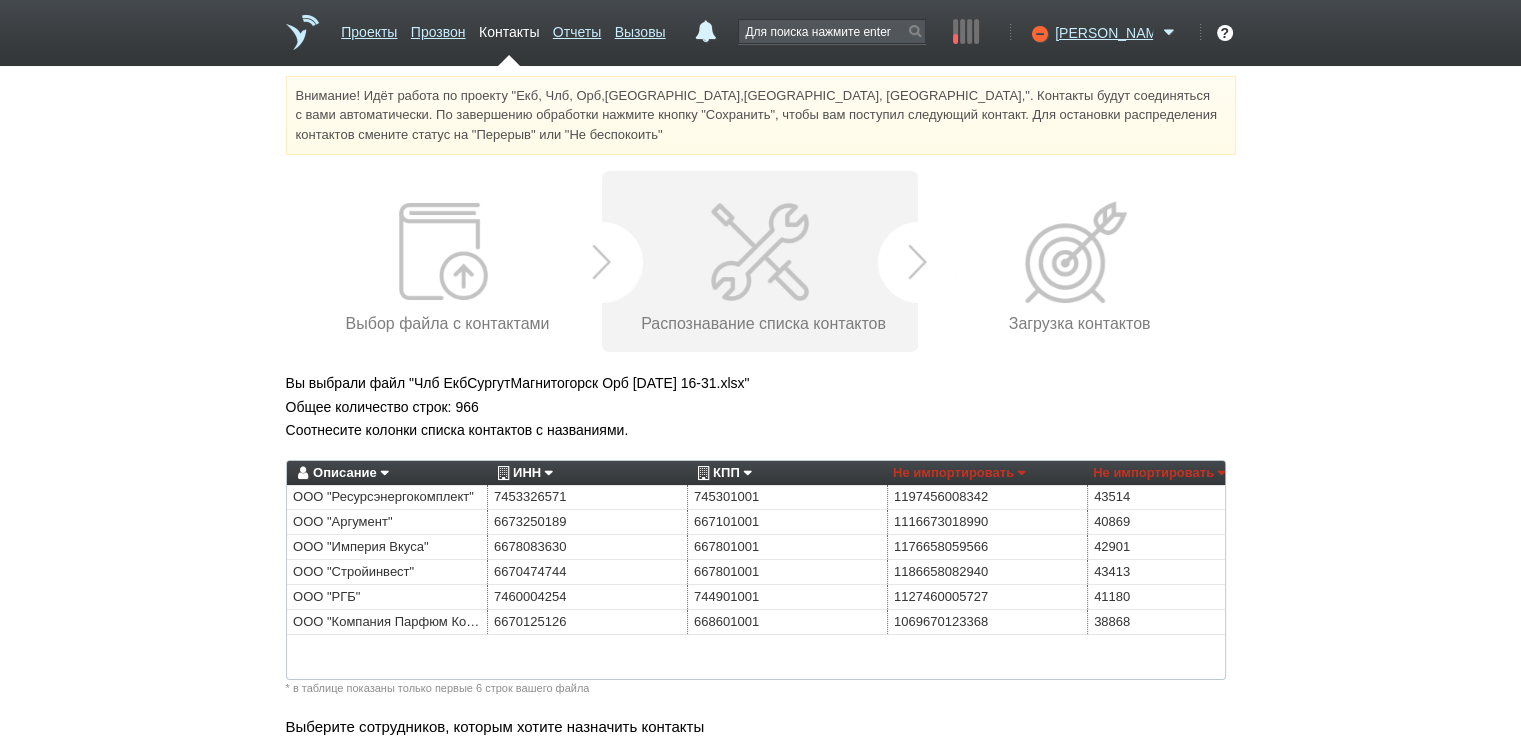 click on "ИНН" at bounding box center [522, 473] 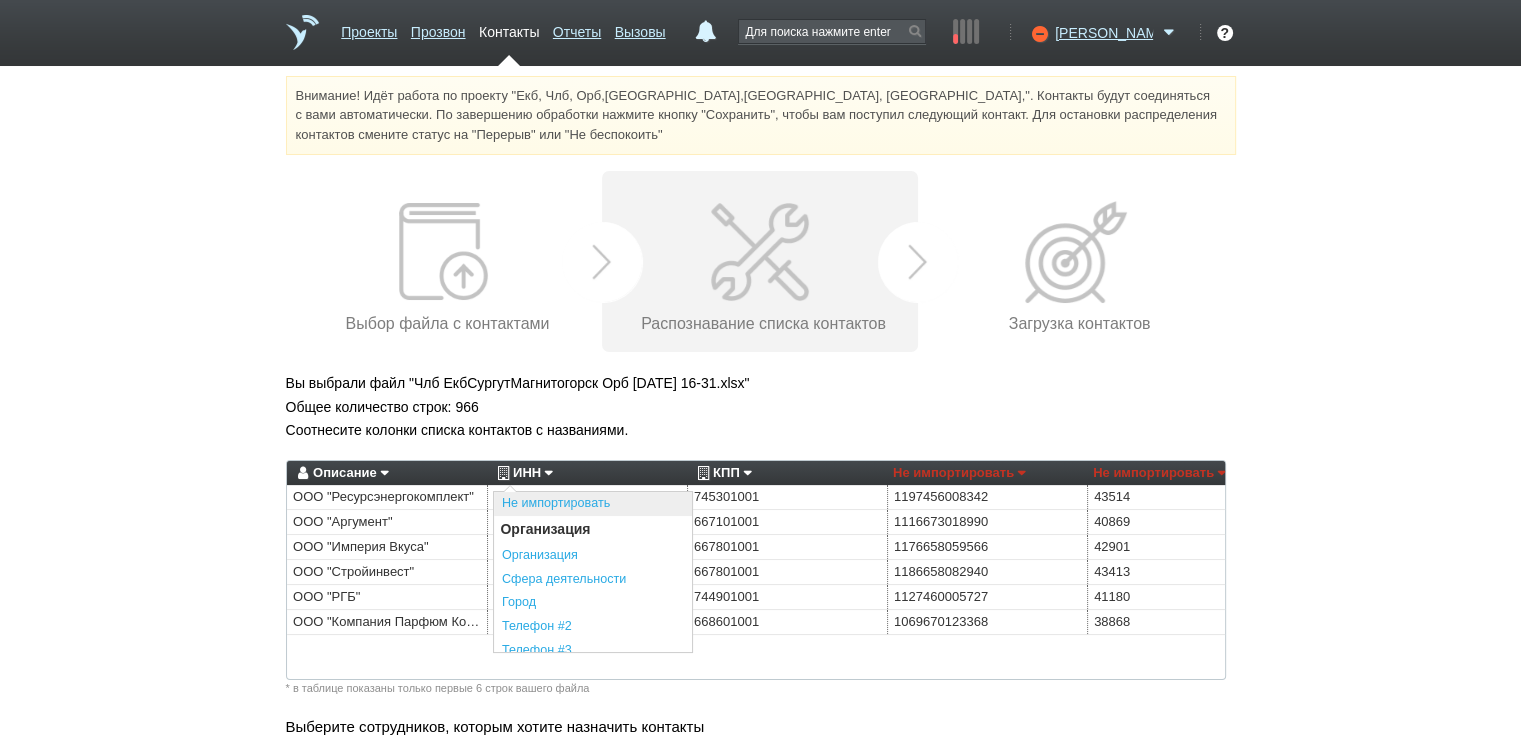 click on "Не импортировать" at bounding box center [593, 504] 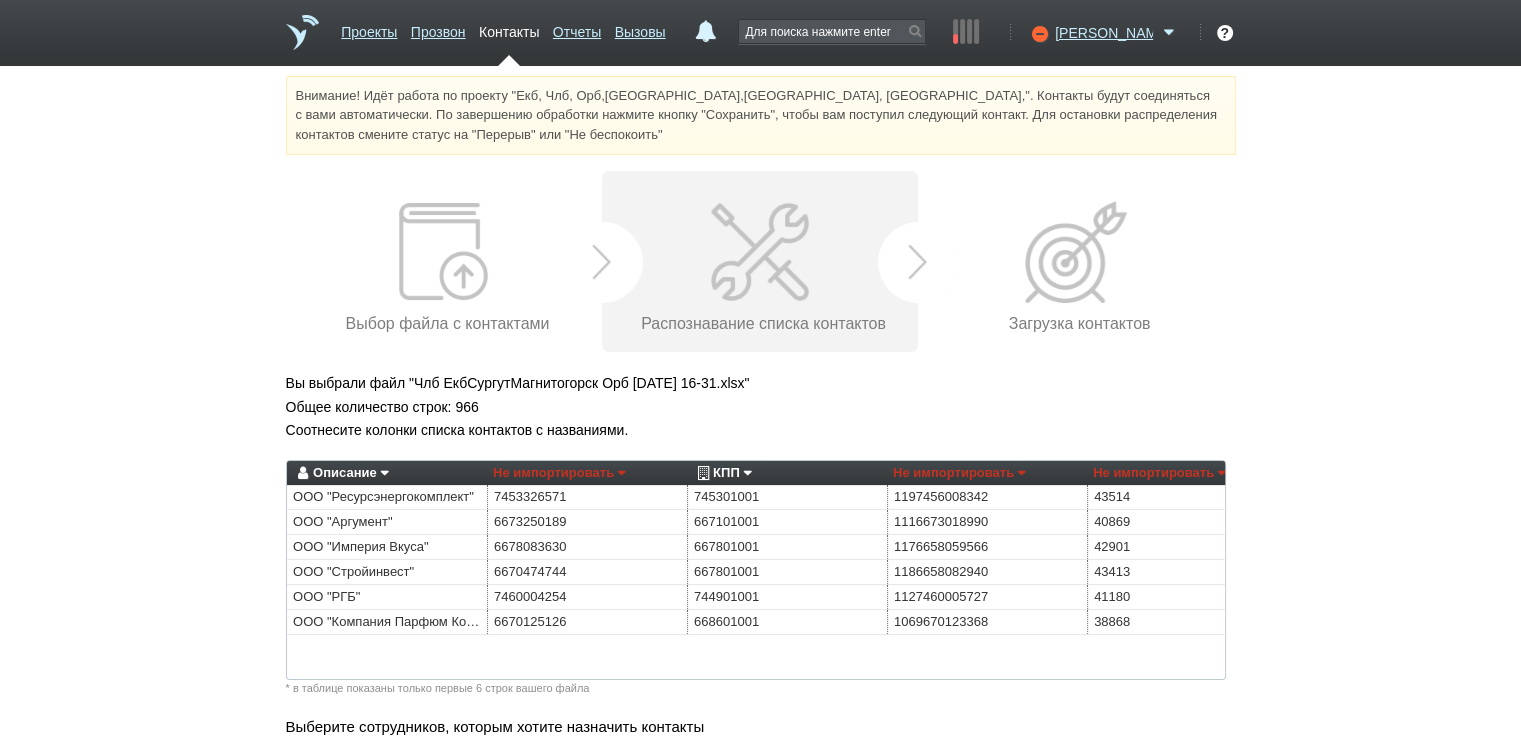 click on "КПП" at bounding box center (722, 473) 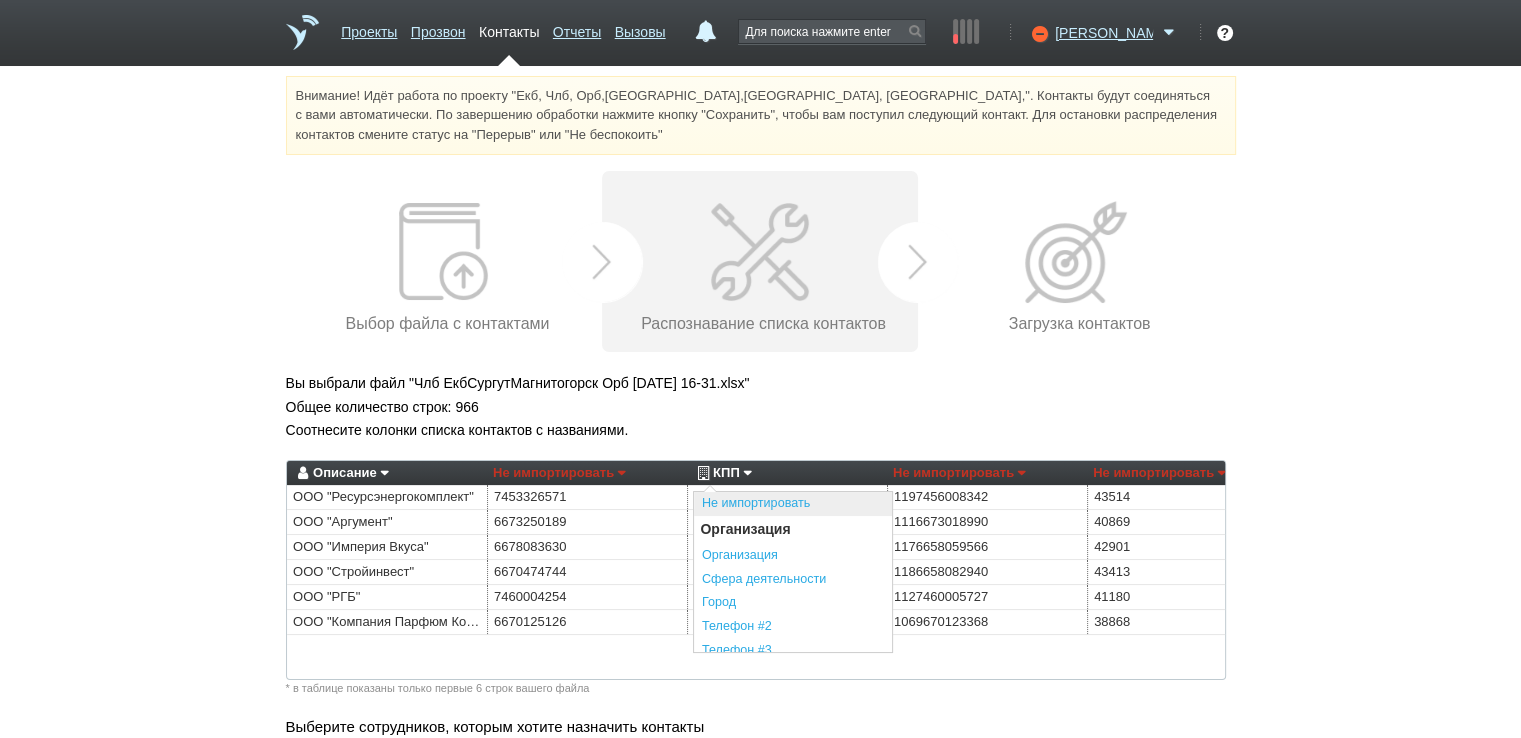 click on "Не импортировать" at bounding box center (793, 504) 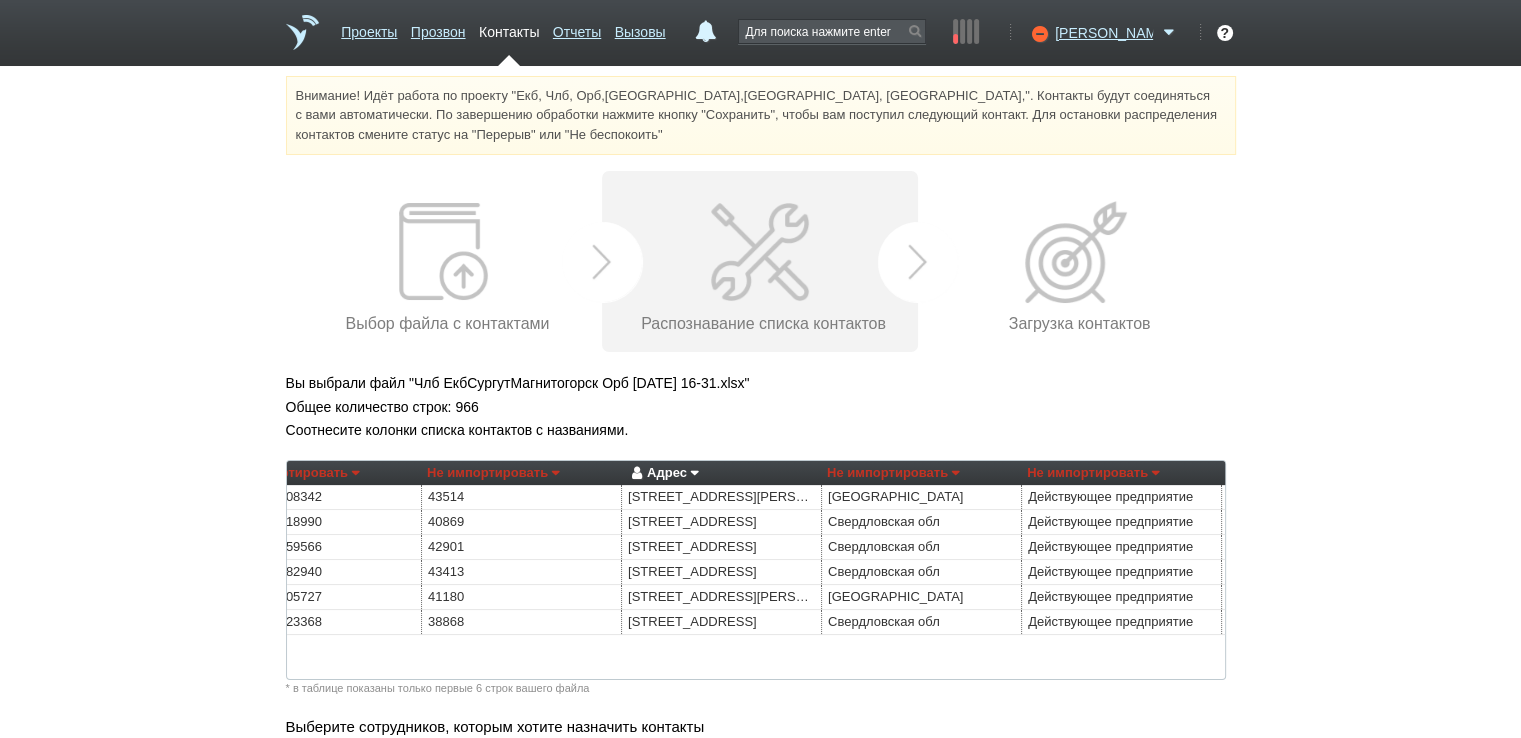 scroll, scrollTop: 0, scrollLeft: 686, axis: horizontal 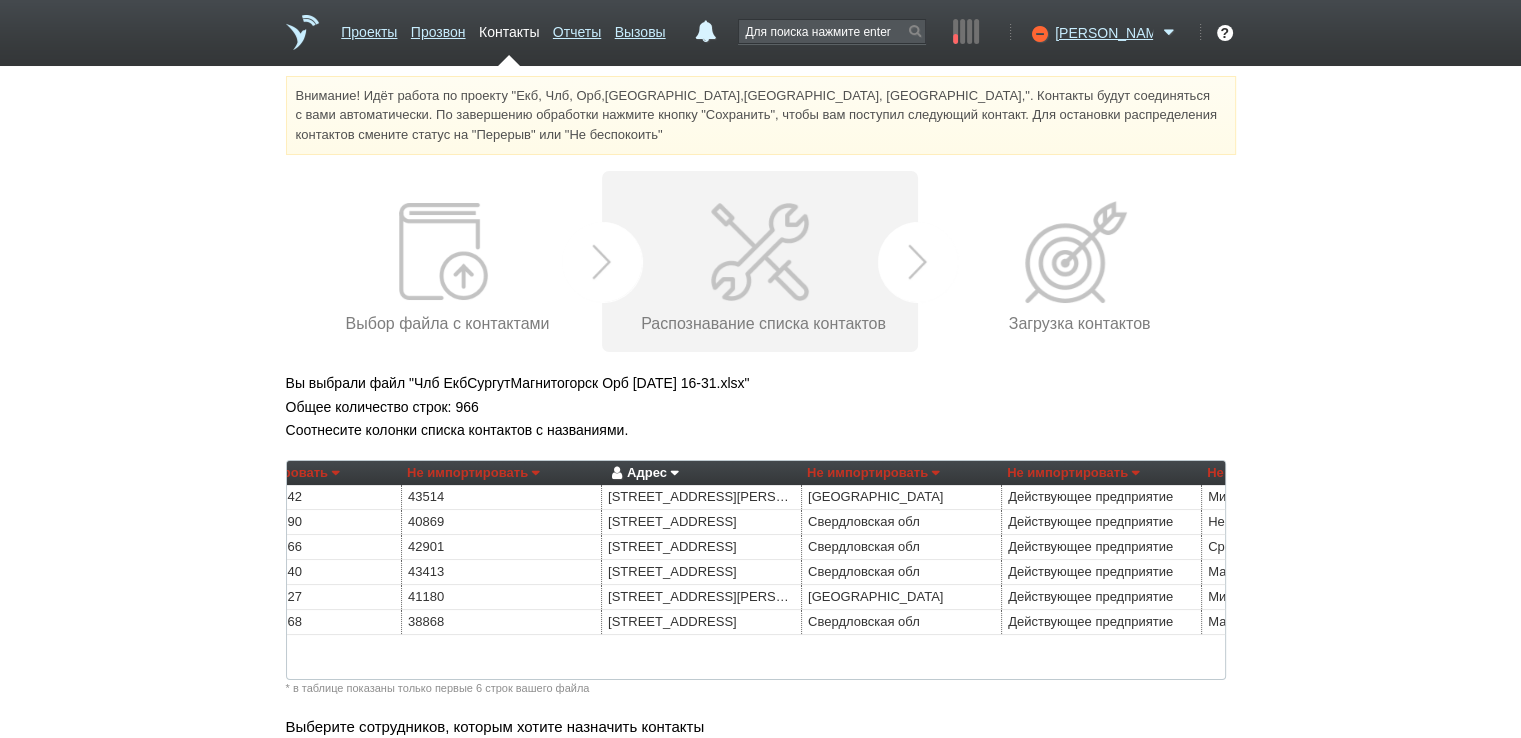click on "Адрес" at bounding box center [642, 473] 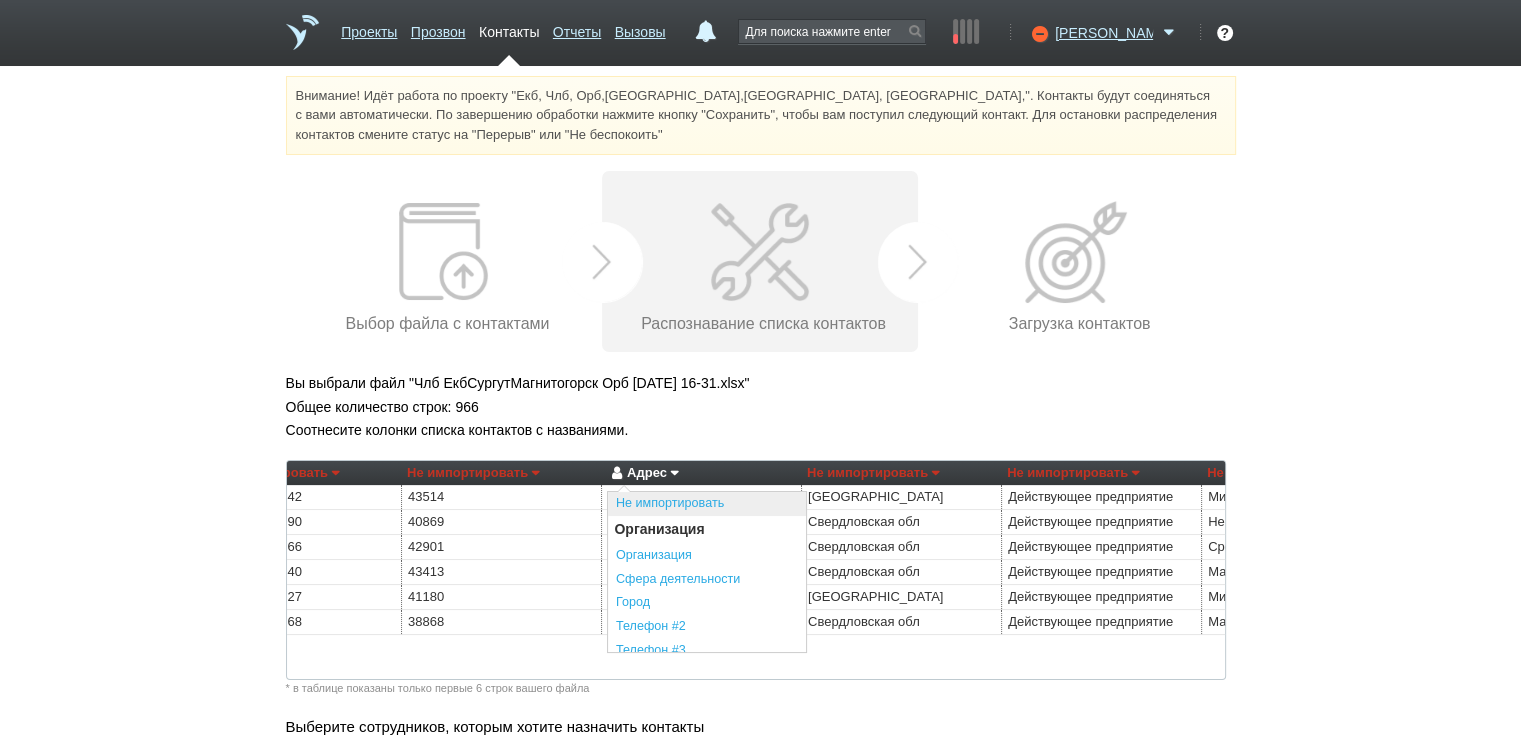 click on "Не импортировать" at bounding box center (707, 504) 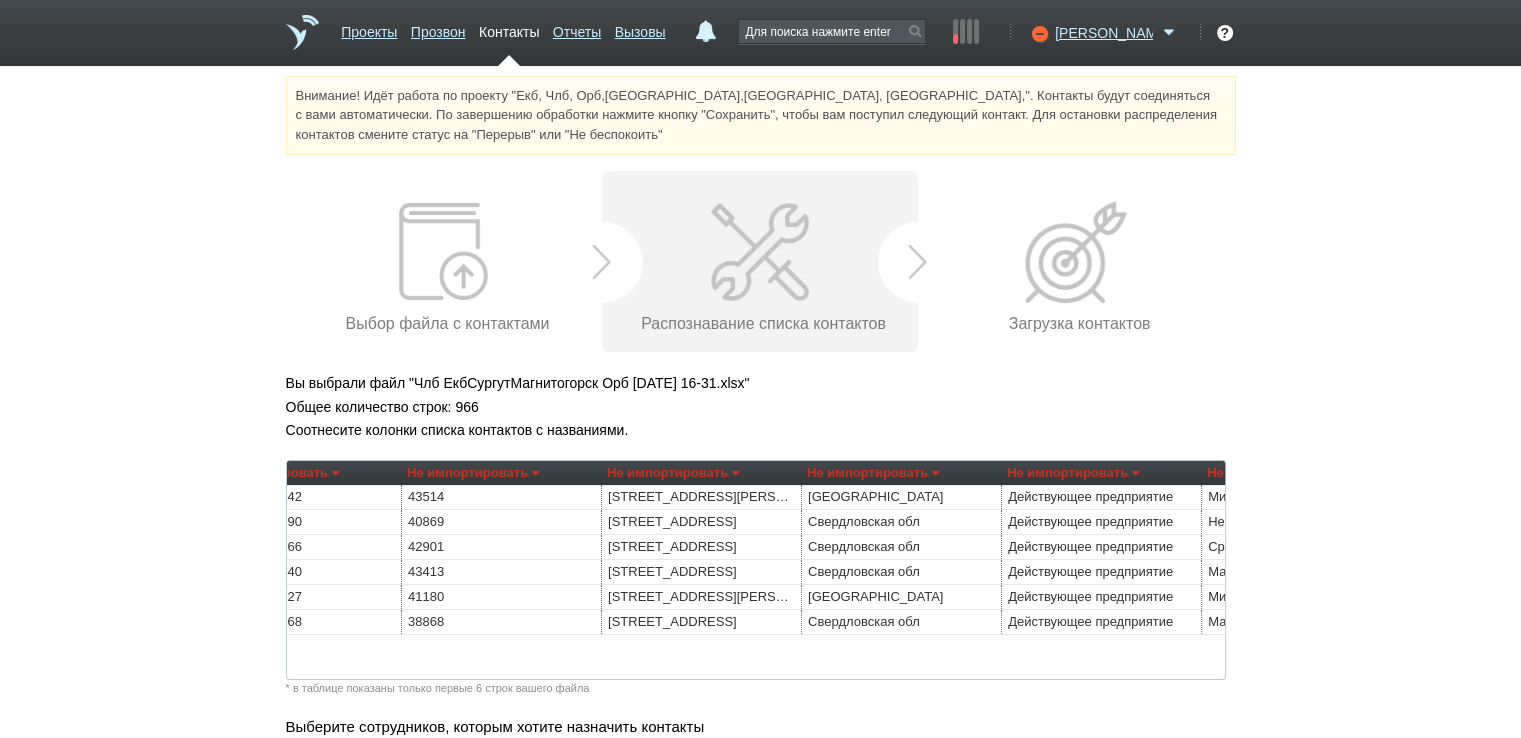 click on "Не импортировать" at bounding box center (873, 473) 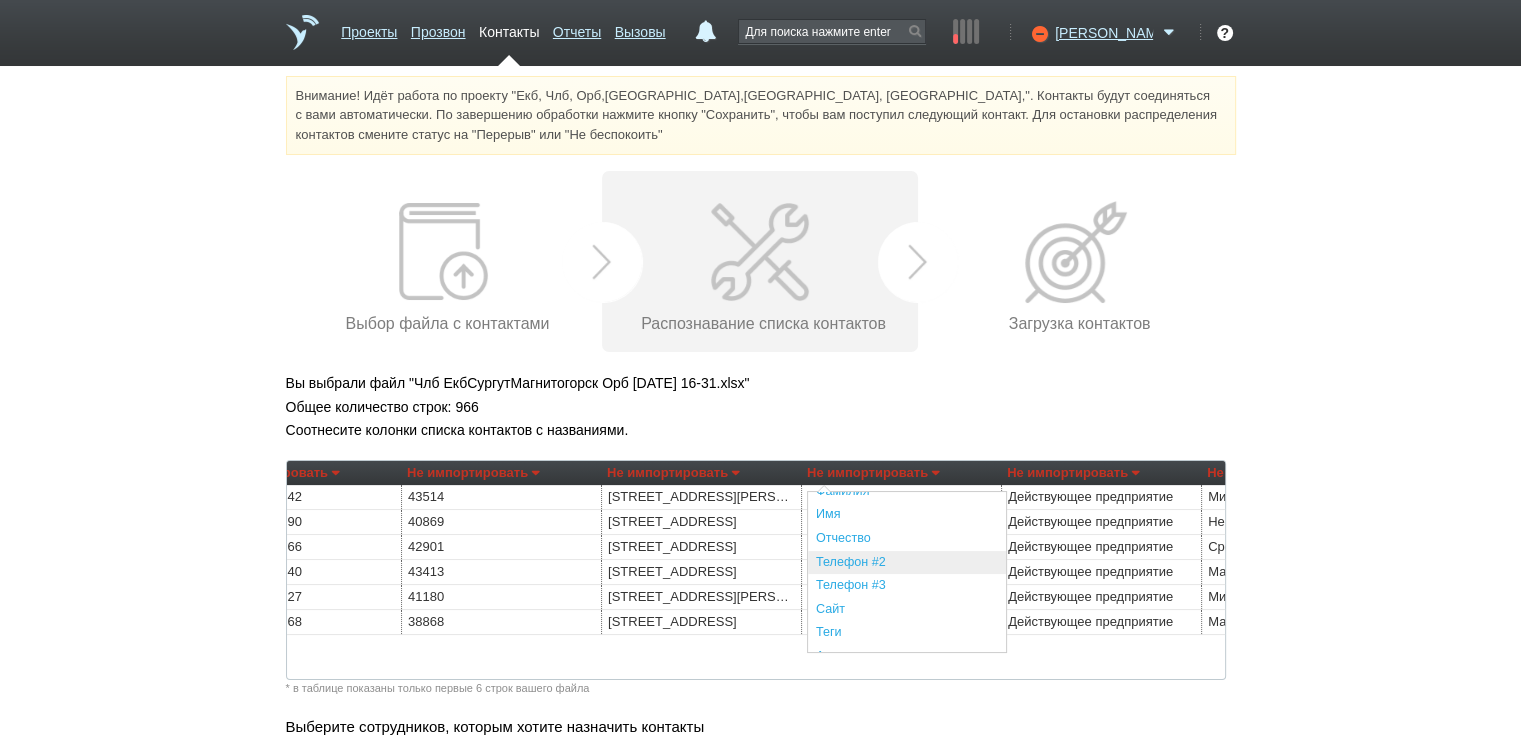 scroll, scrollTop: 511, scrollLeft: 0, axis: vertical 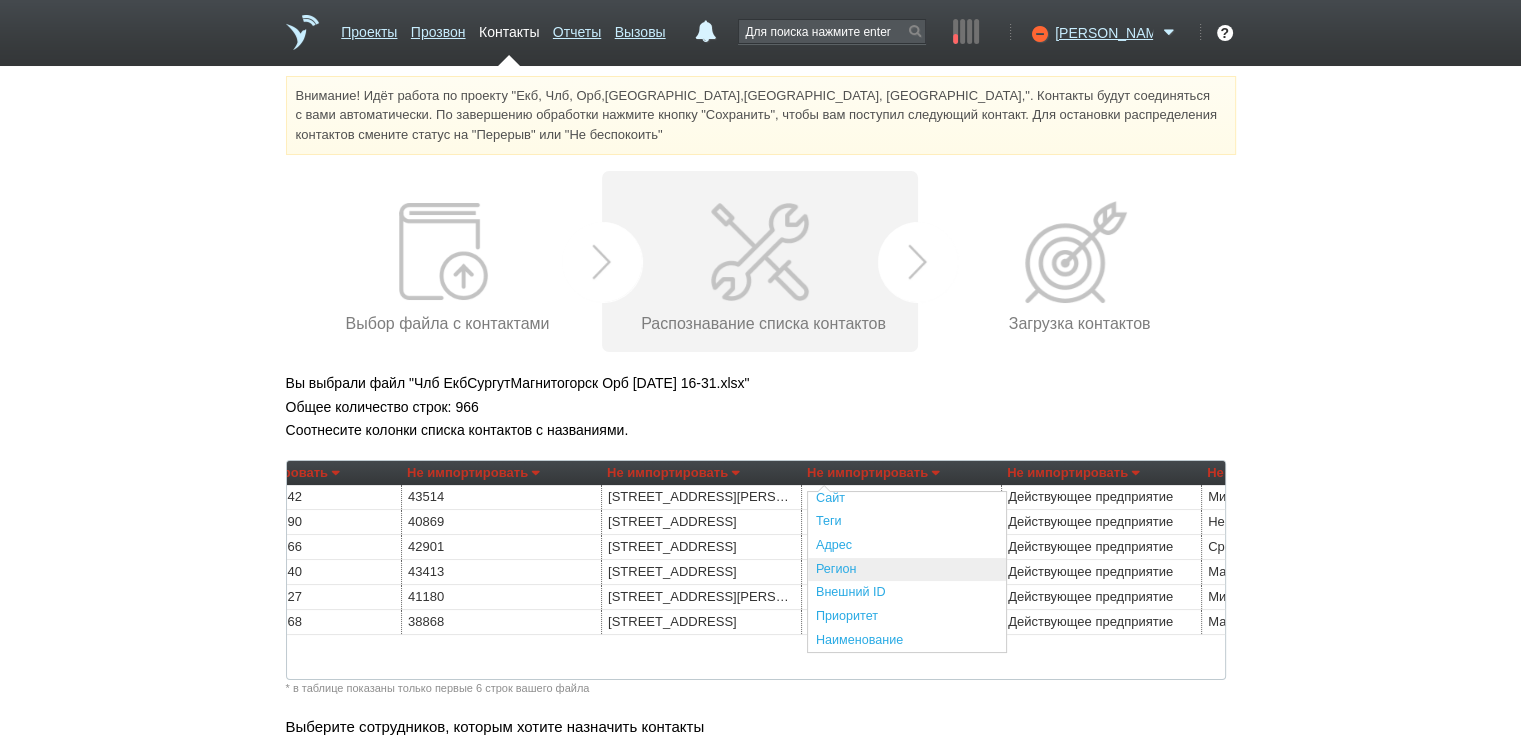 drag, startPoint x: 833, startPoint y: 569, endPoint x: 535, endPoint y: 645, distance: 307.5386 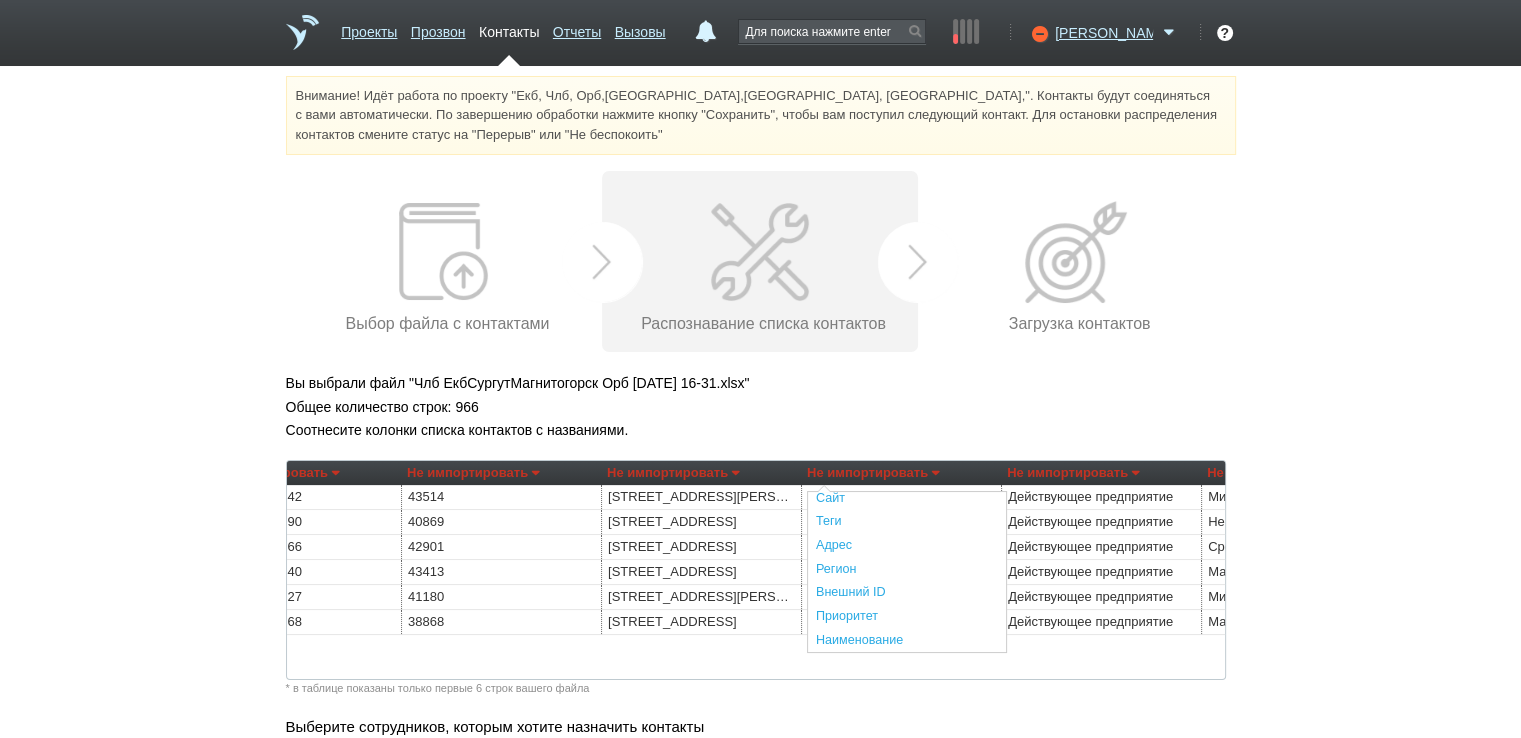 click on "Регион" at bounding box center (907, 570) 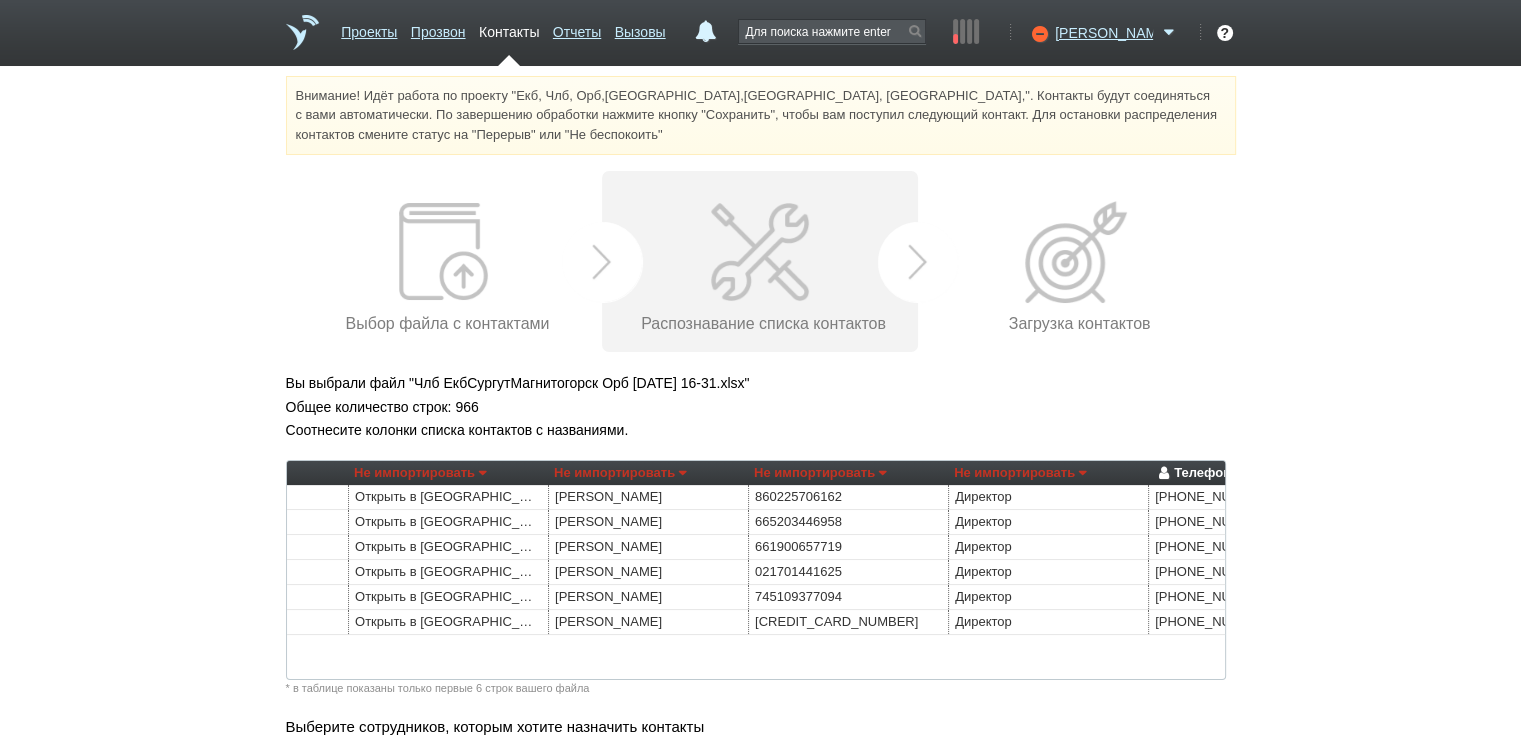 scroll, scrollTop: 0, scrollLeft: 1769, axis: horizontal 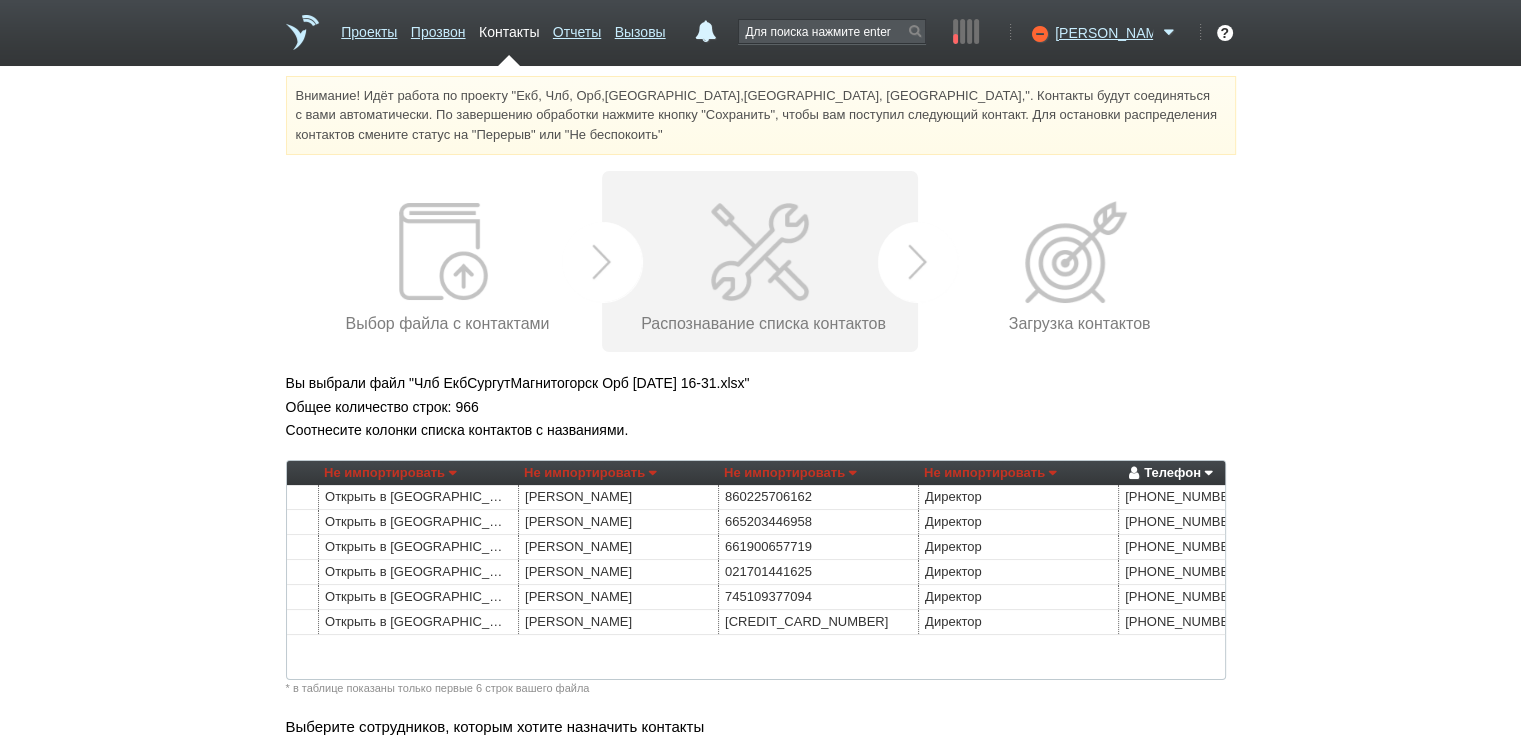 click on "Не импортировать" at bounding box center (590, 473) 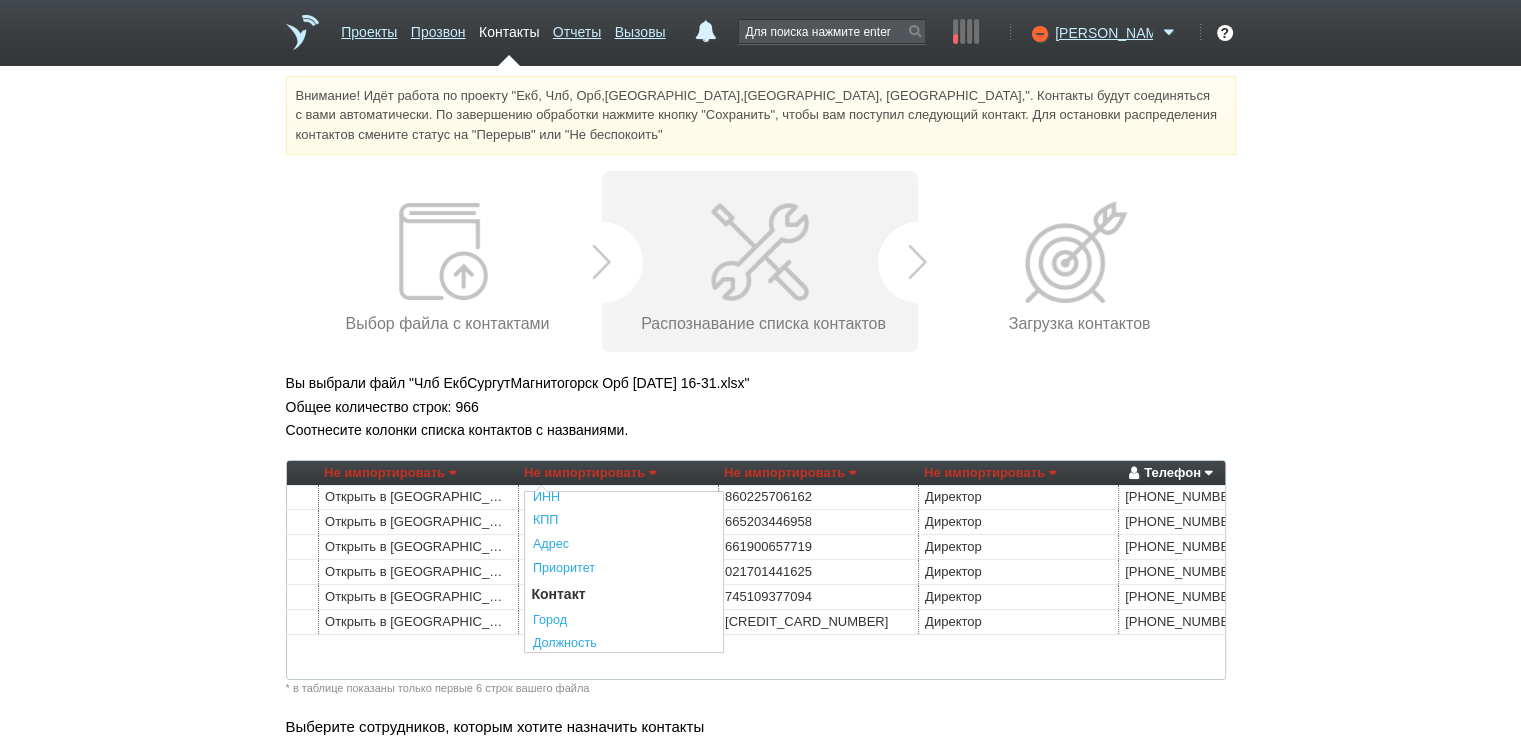 scroll, scrollTop: 300, scrollLeft: 0, axis: vertical 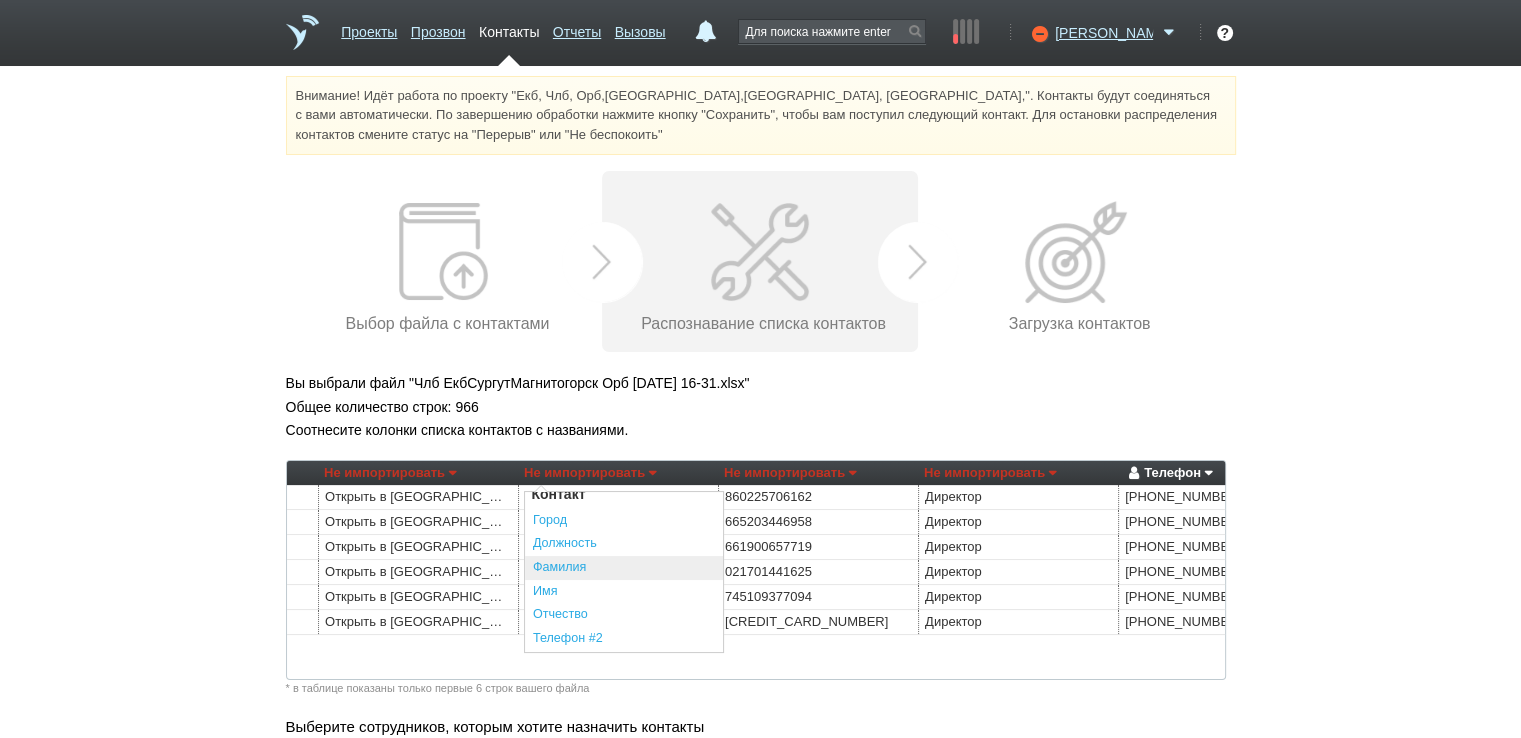 click on "Фамилия" at bounding box center (624, 568) 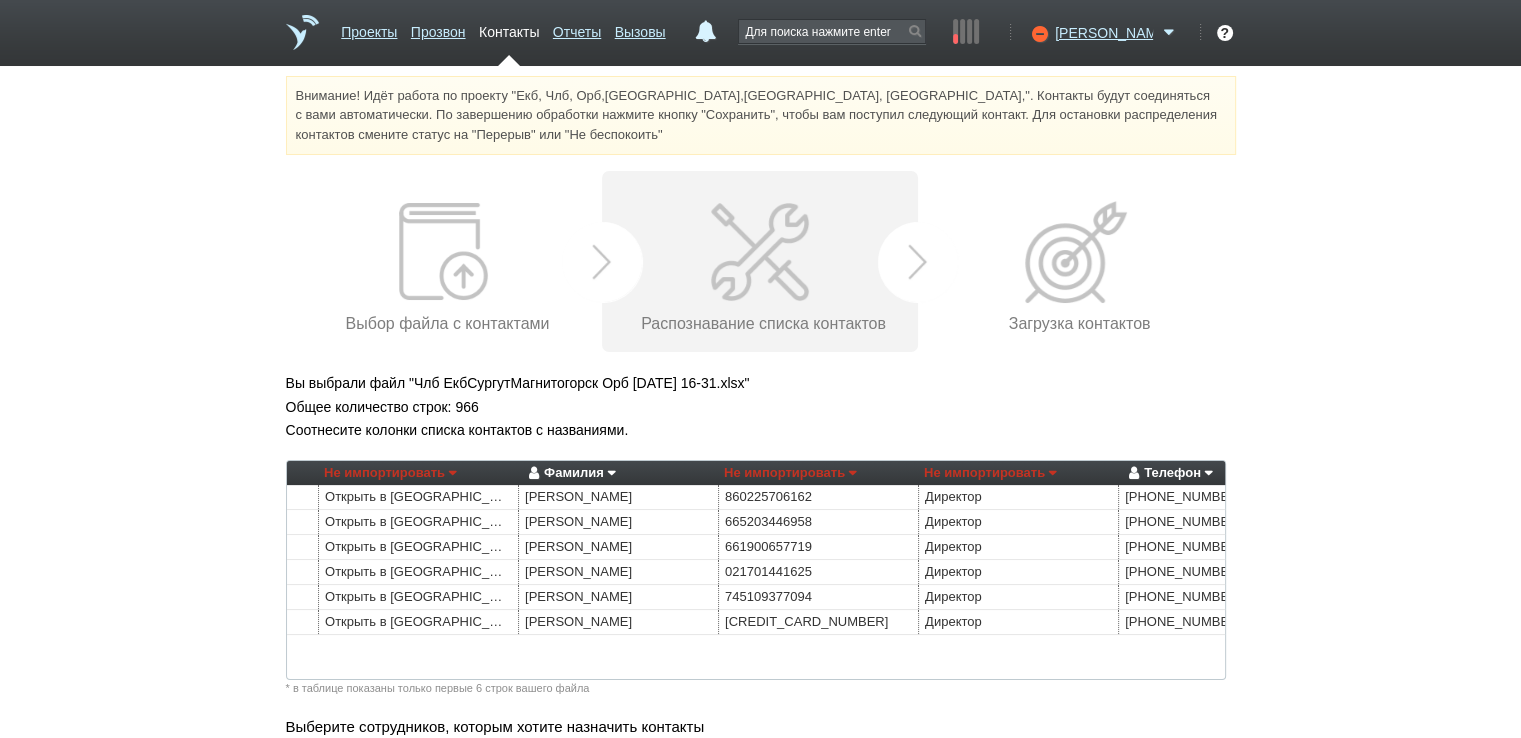 click on "Не импортировать" at bounding box center (990, 473) 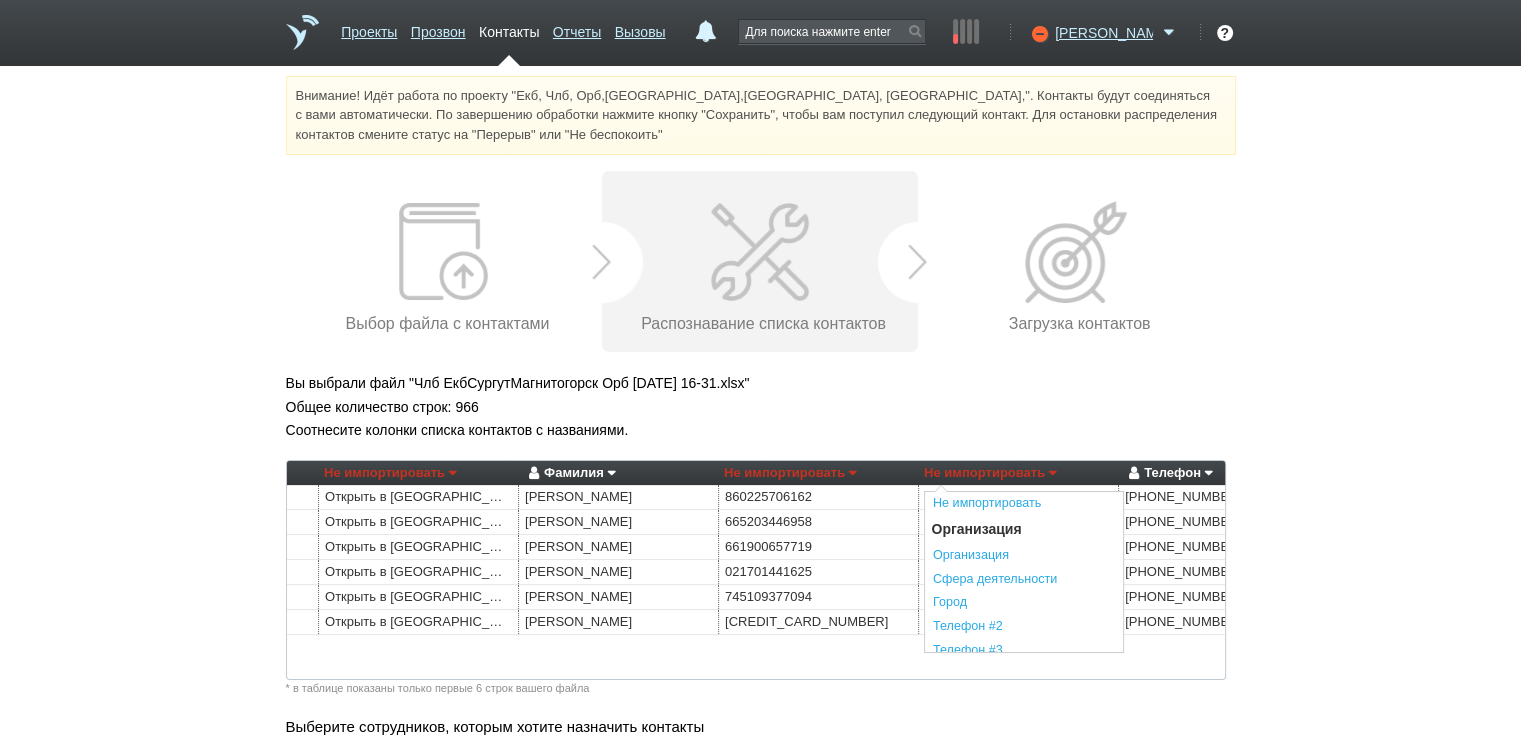 scroll, scrollTop: 300, scrollLeft: 0, axis: vertical 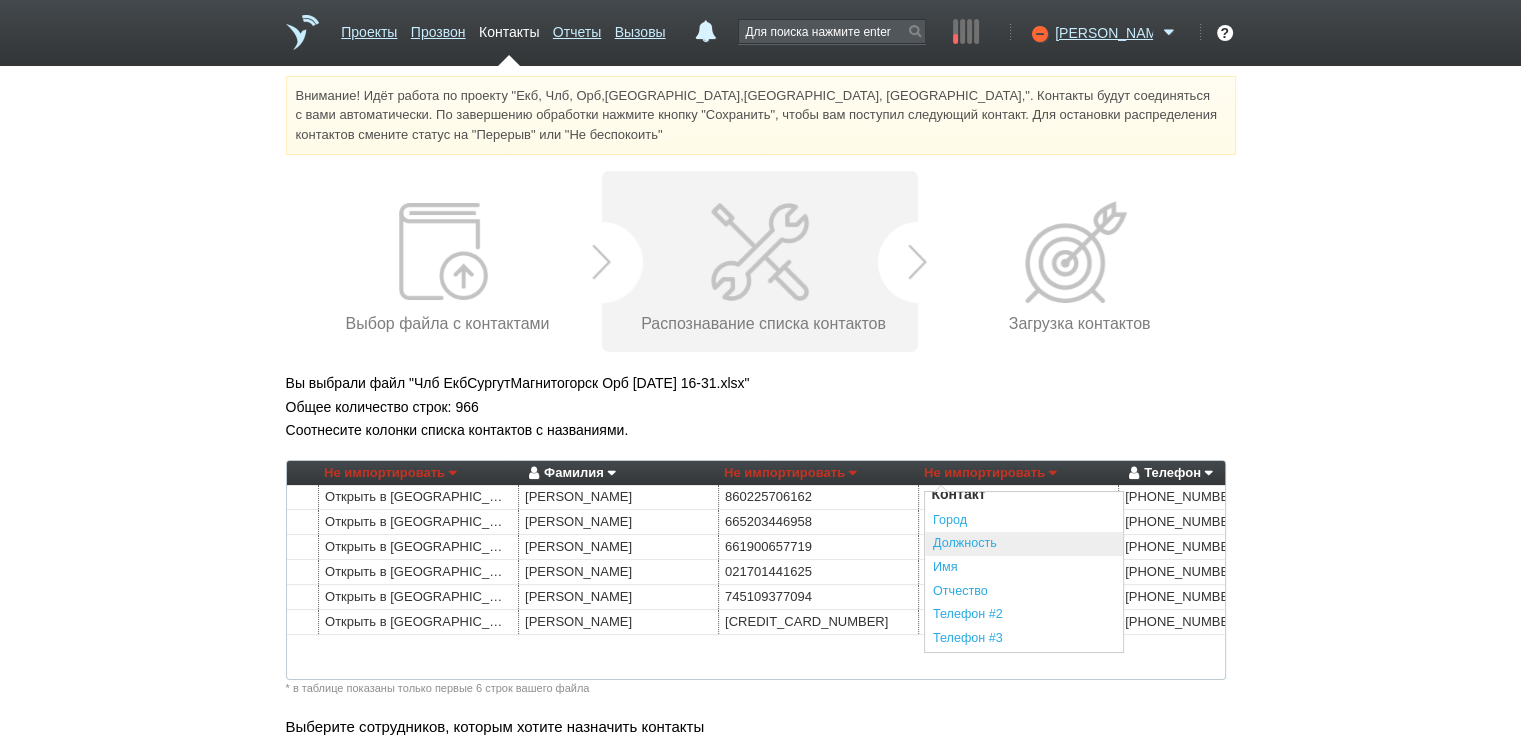 click on "Должность" at bounding box center [1024, 544] 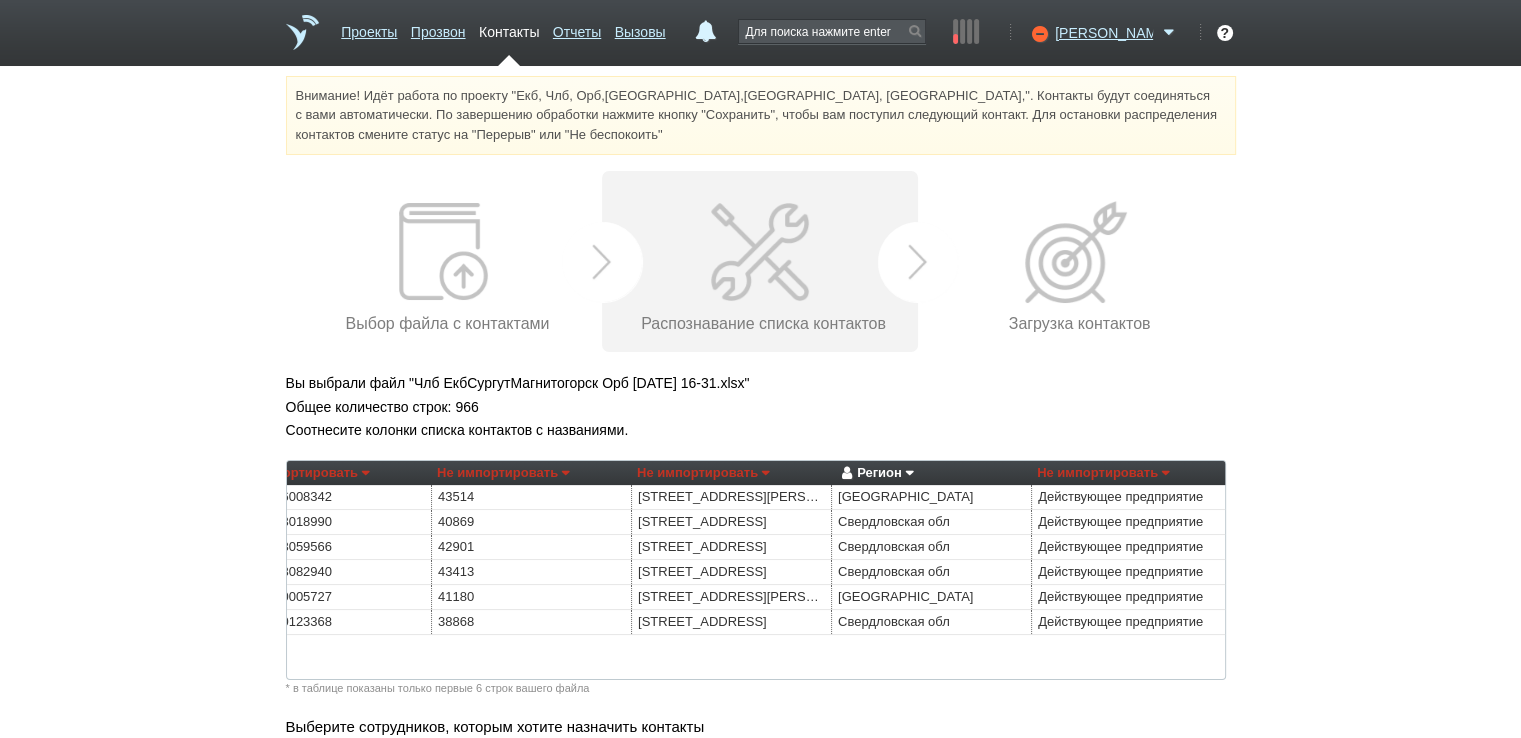 scroll, scrollTop: 0, scrollLeft: 0, axis: both 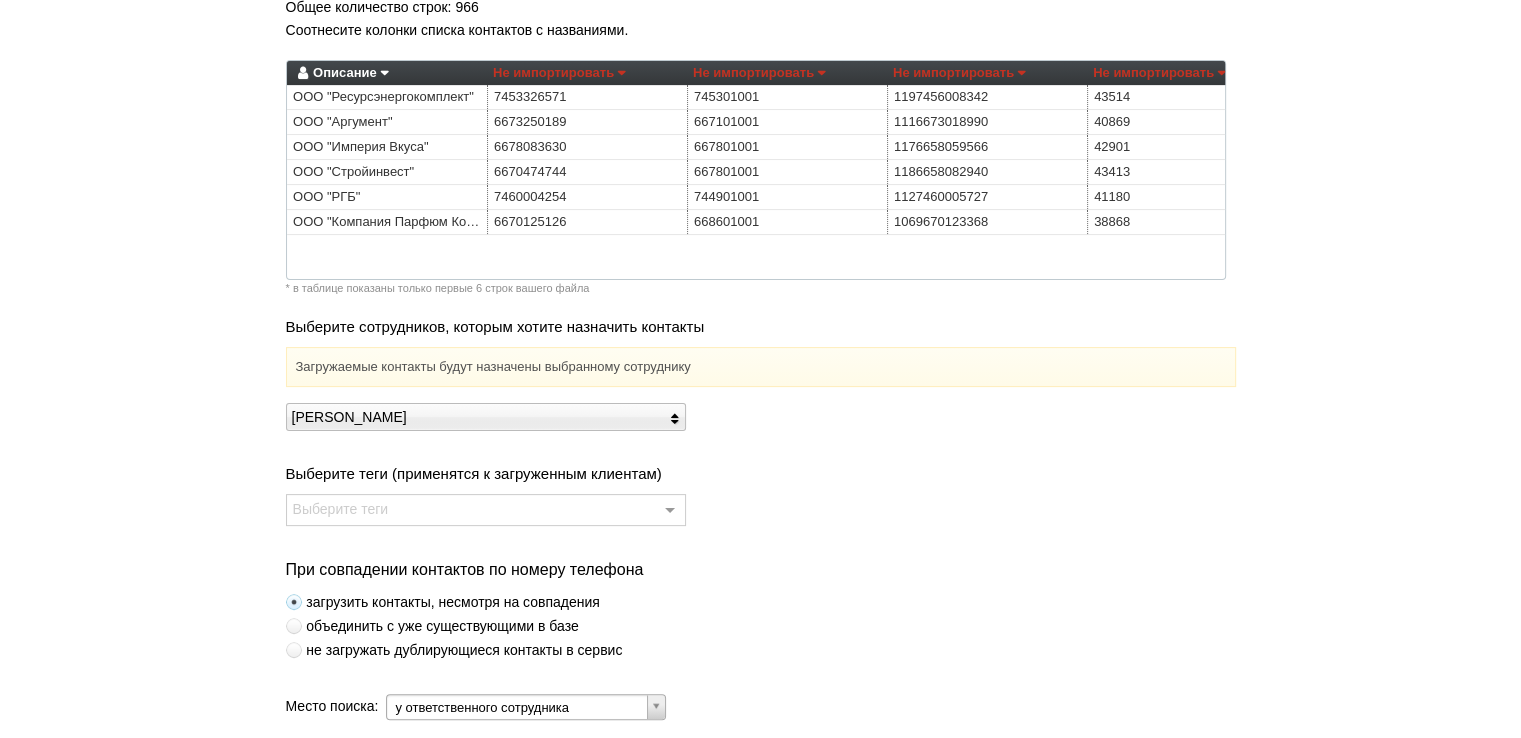 click at bounding box center [294, 650] 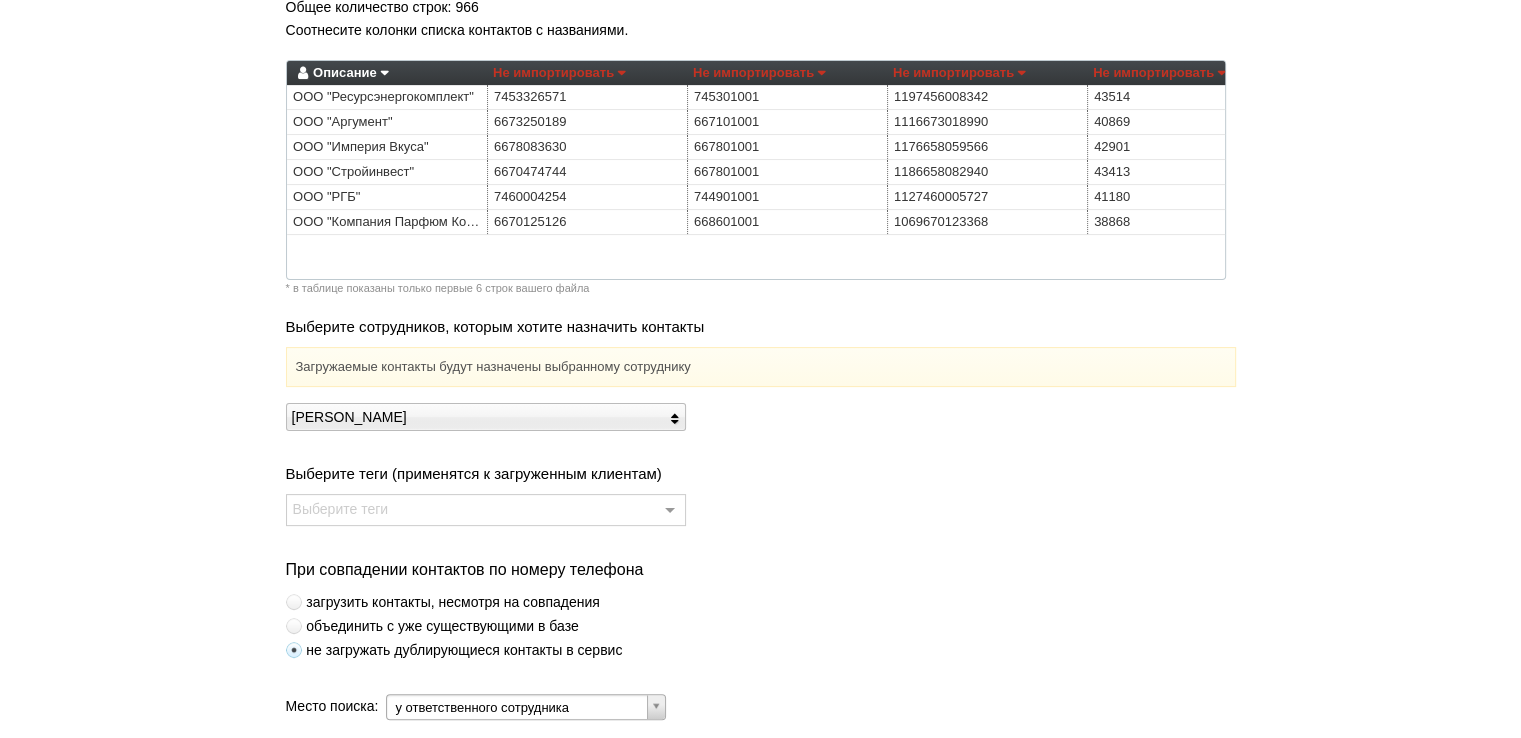 scroll, scrollTop: 546, scrollLeft: 0, axis: vertical 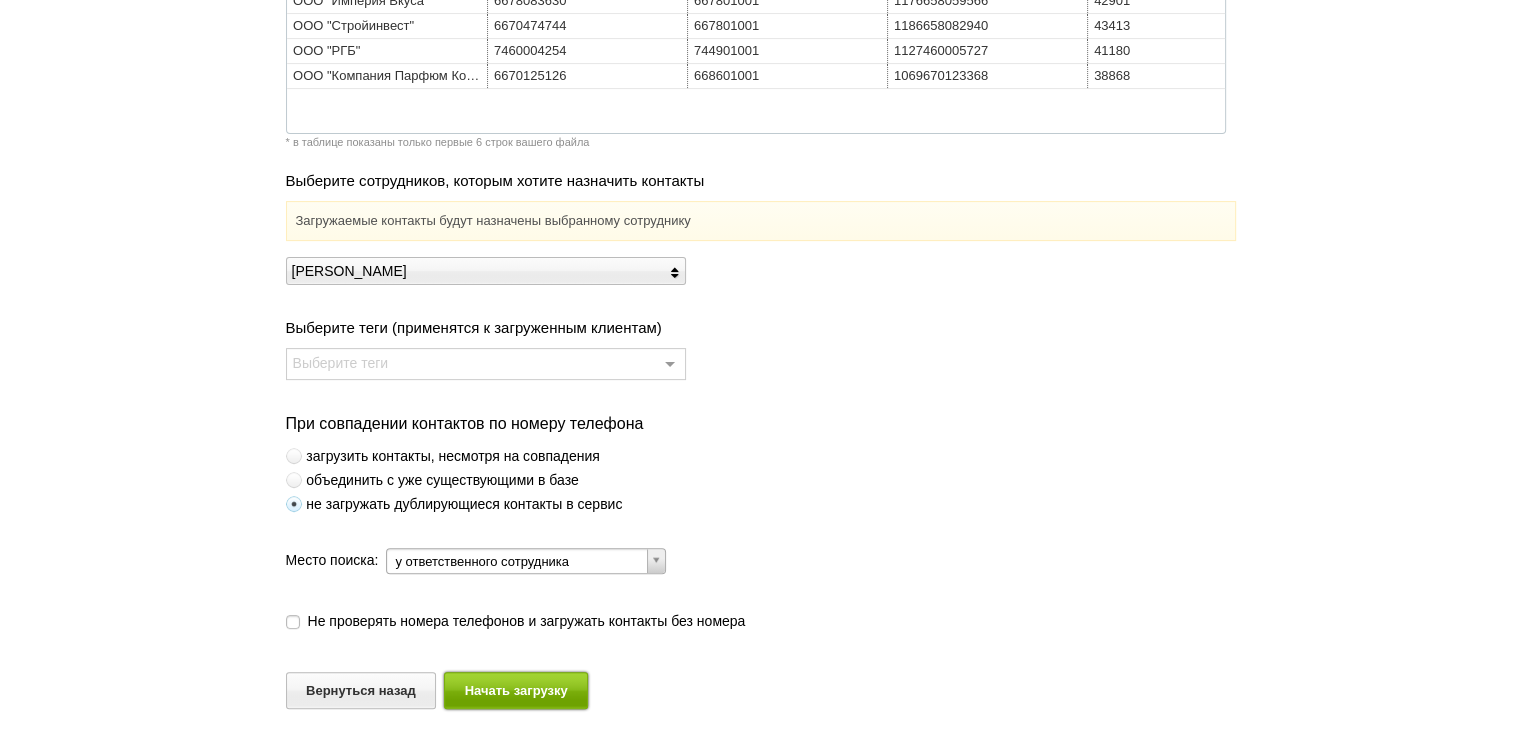 click on "Начать загрузку" at bounding box center (516, 690) 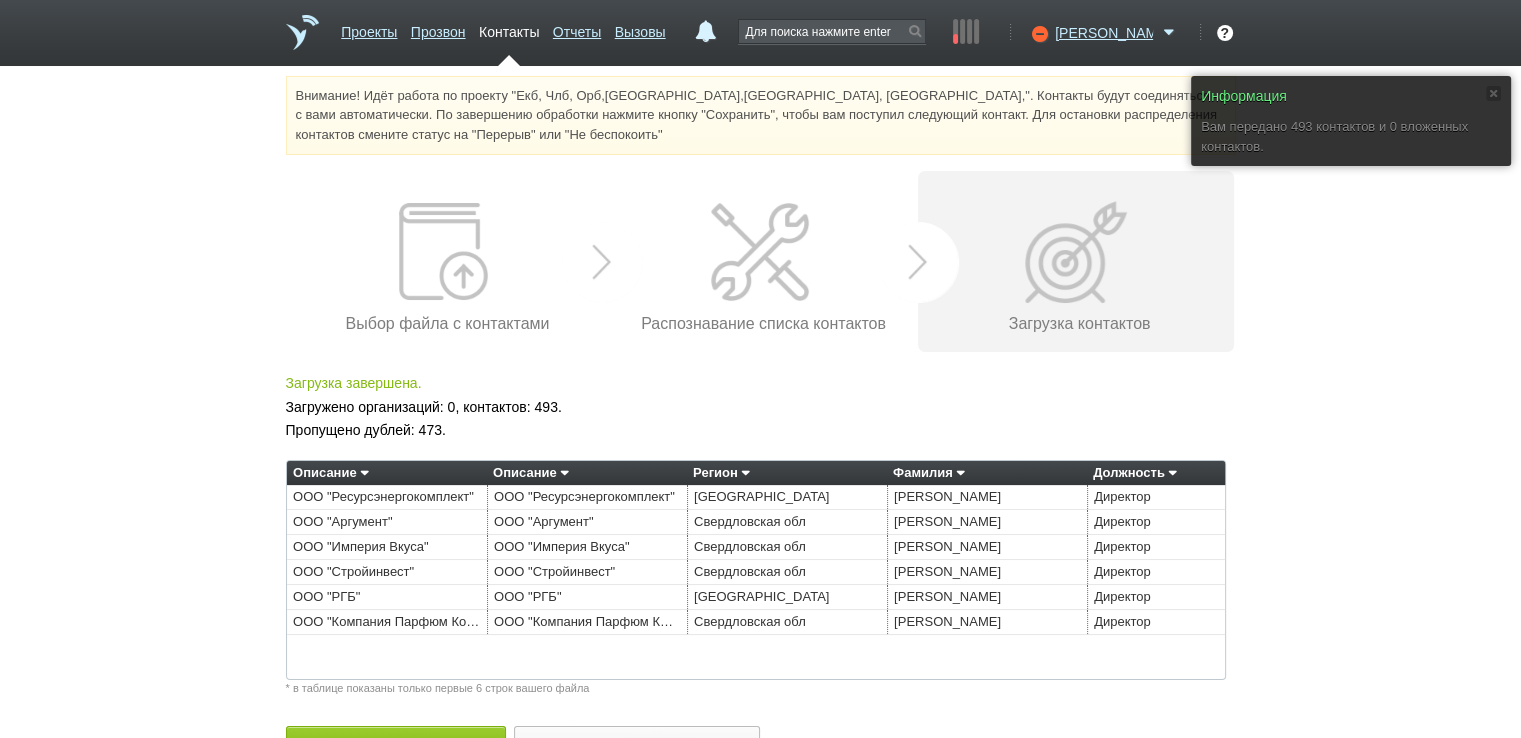 scroll, scrollTop: 55, scrollLeft: 0, axis: vertical 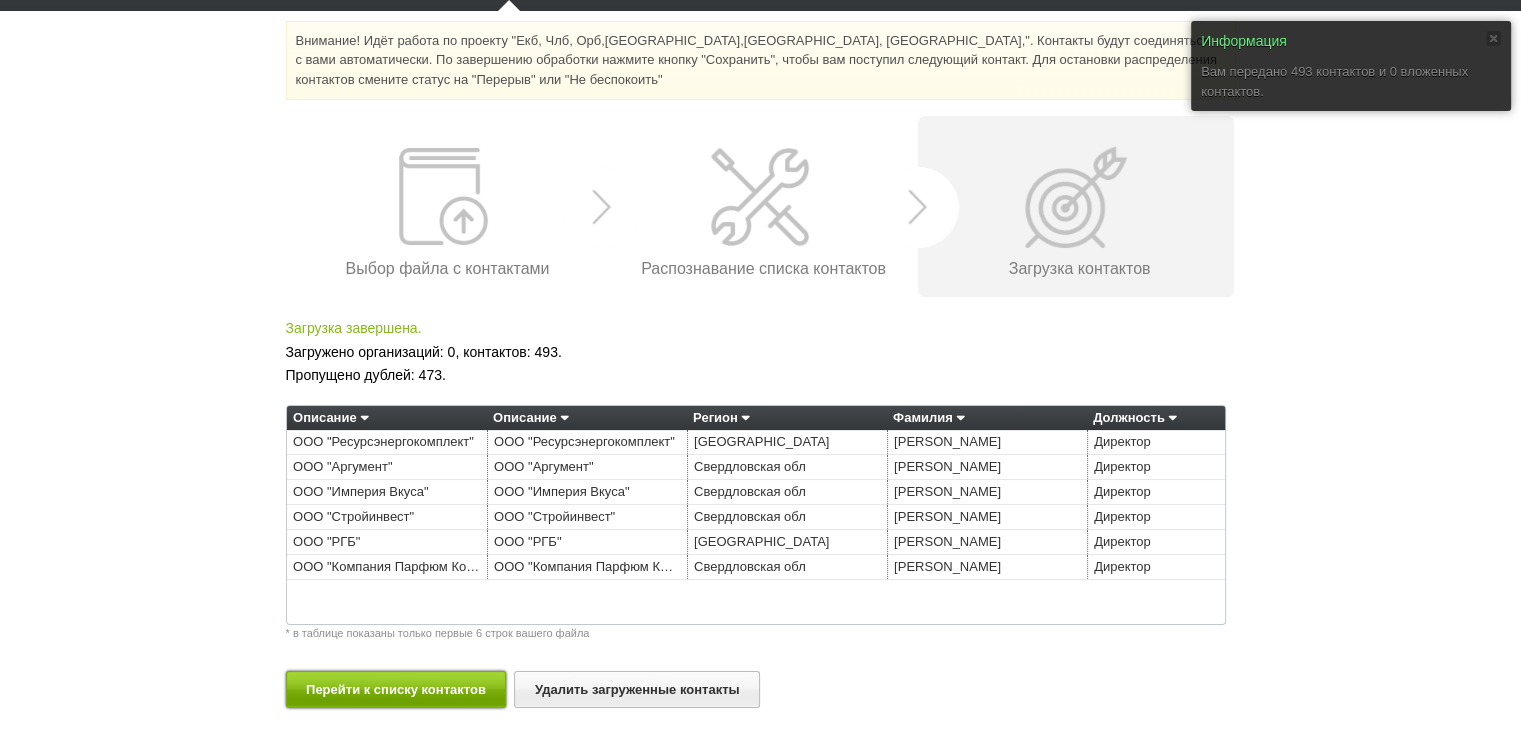 click on "Перейти к списку контактов" at bounding box center (396, 689) 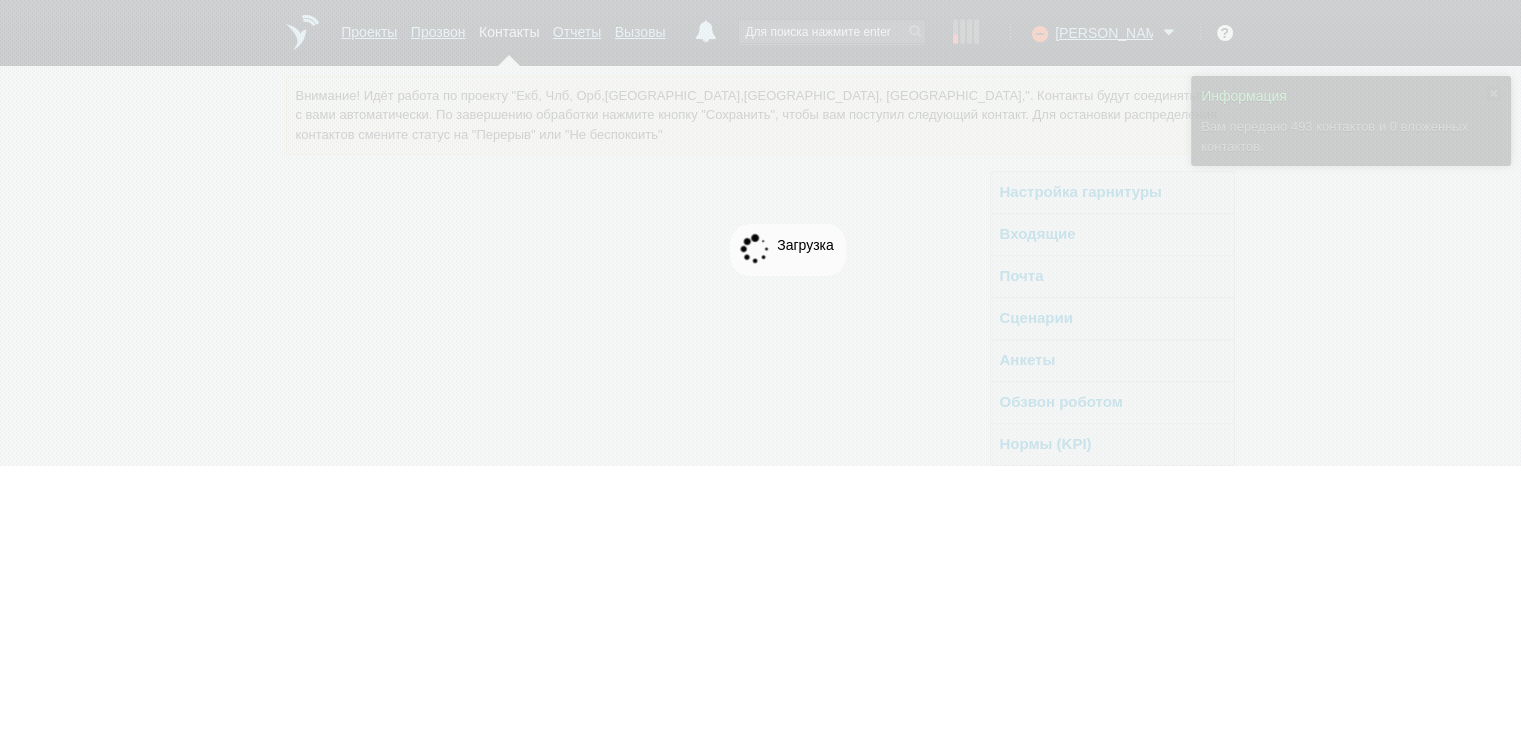 scroll, scrollTop: 0, scrollLeft: 0, axis: both 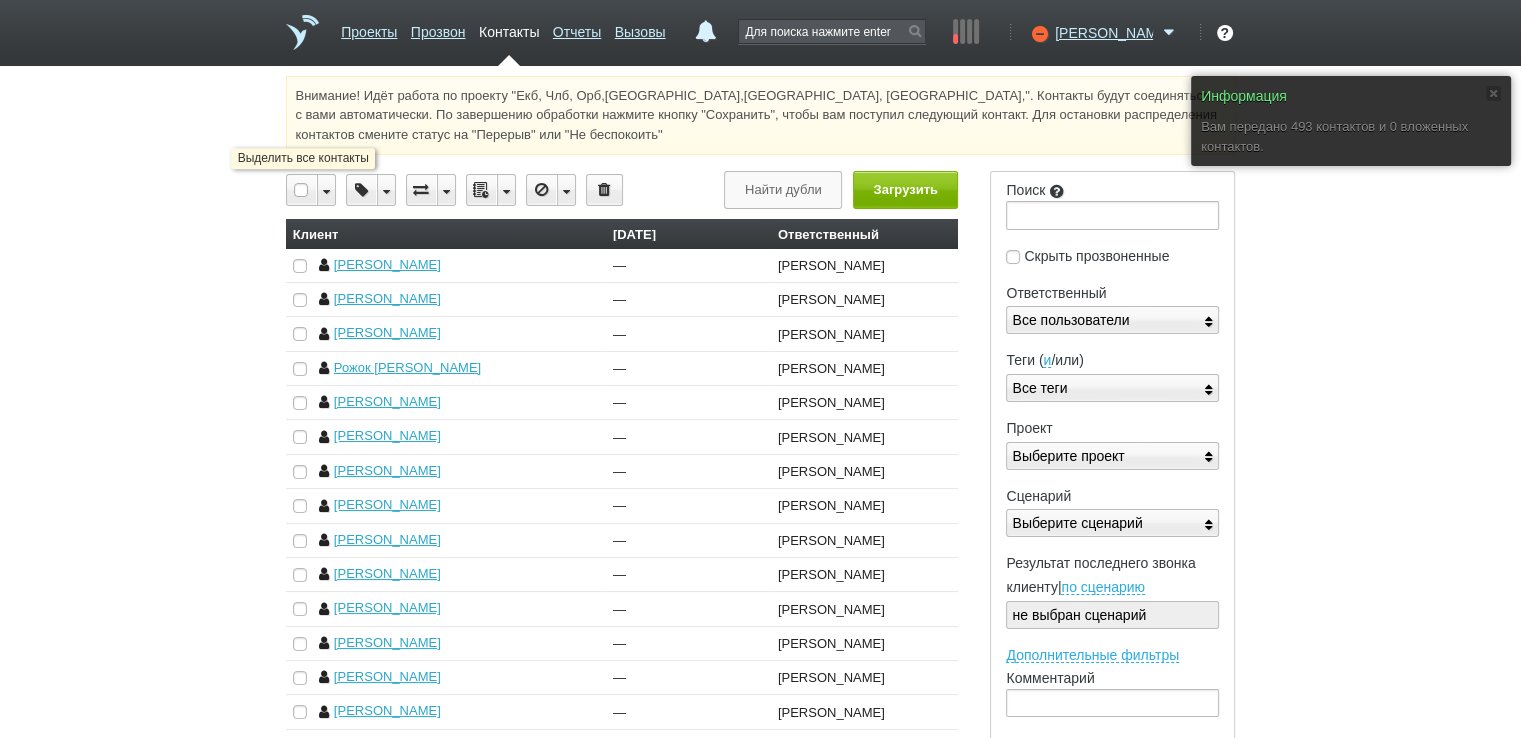 click at bounding box center [302, 190] 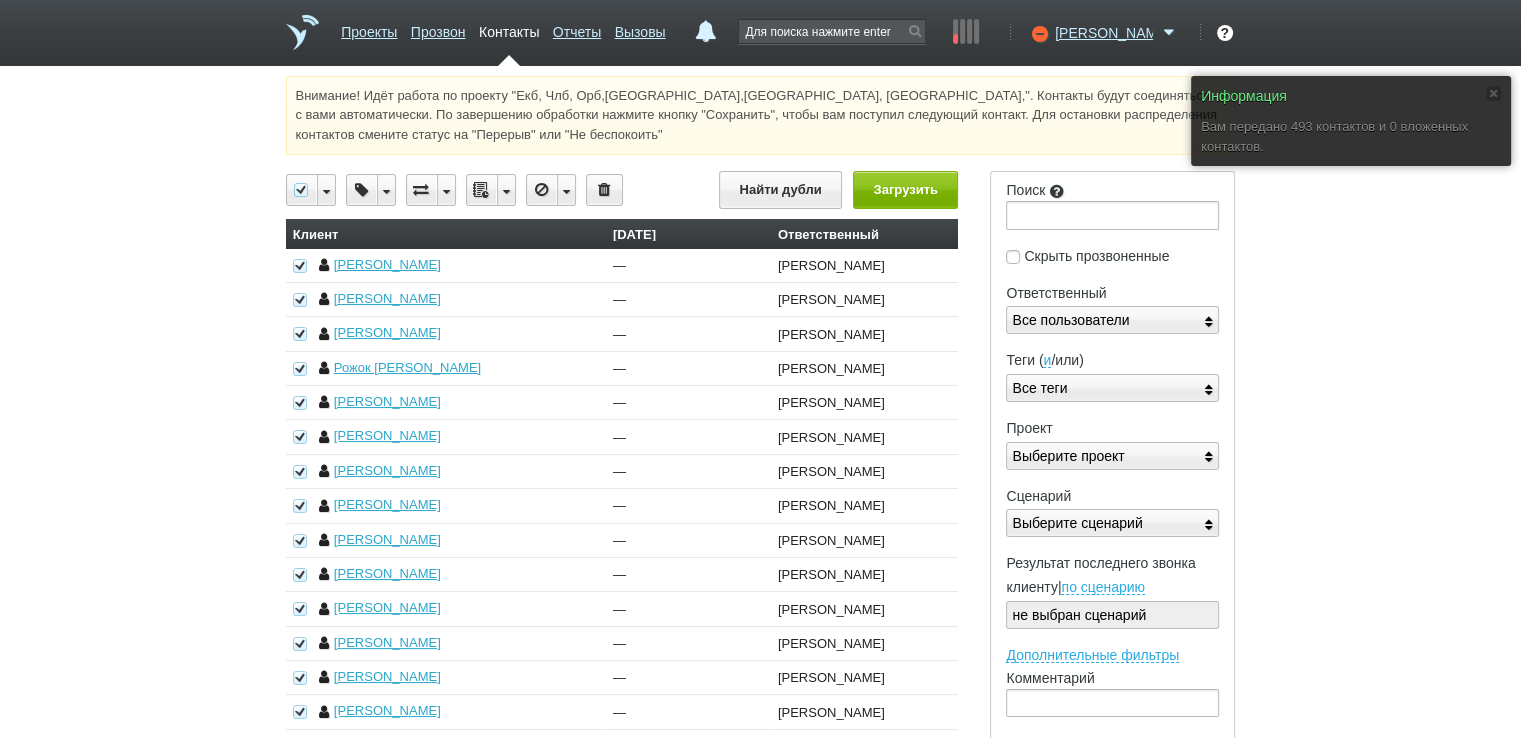 click at bounding box center (506, 190) 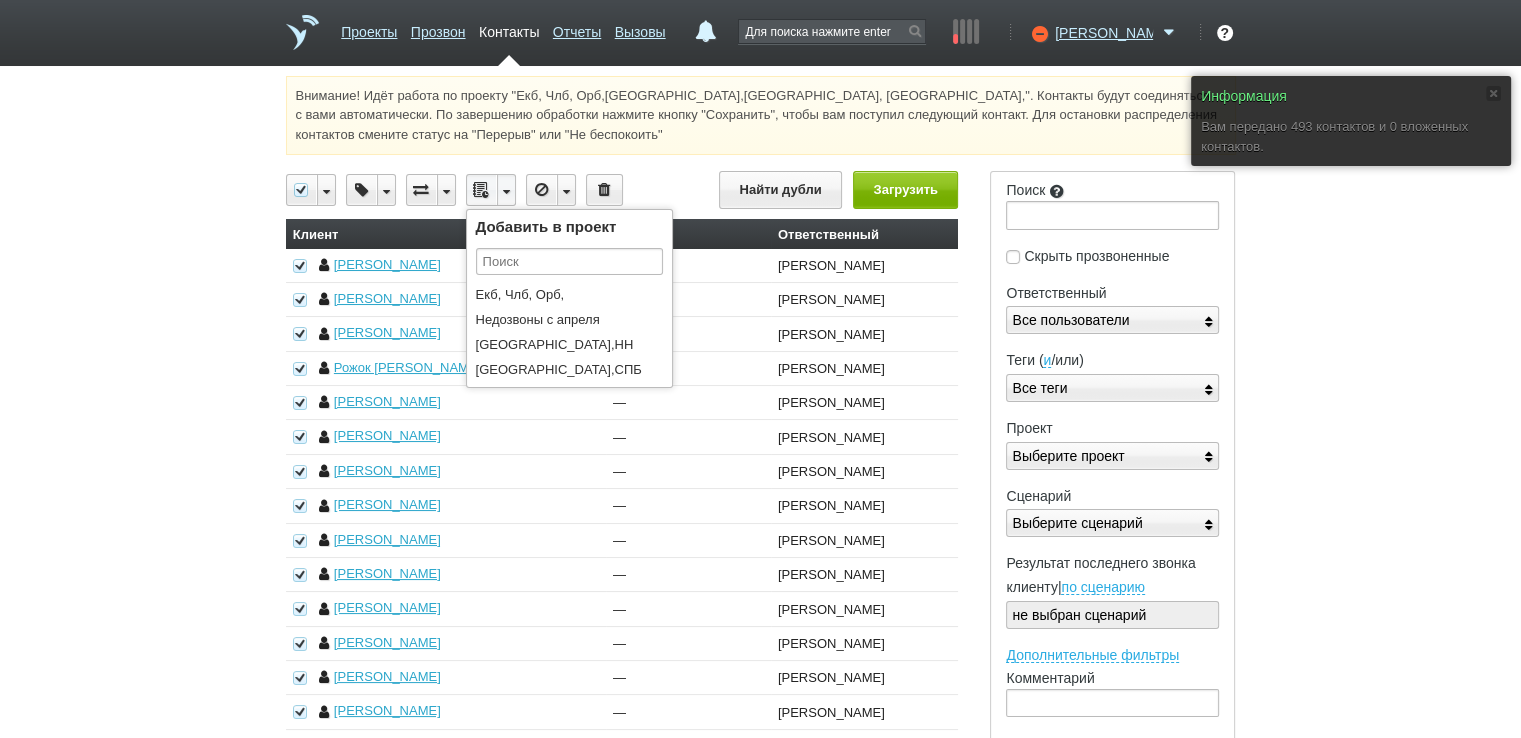 click on "Информация Вам передано 493 контактов и 0 вложенных контактов.
Внимание! Идёт работа по проекту "Екб, Члб, Орб,[GEOGRAPHIC_DATA],[GEOGRAPHIC_DATA], [GEOGRAPHIC_DATA],". Контакты будут соединяться с вами автоматически. По завершению обработки нажмите кнопку "Сохранить", чтобы вам поступил следующий контакт. Для остановки распределения контактов смените статус на "Перерыв" или "Не беспокоить"
Вы можете звонить напрямую из строки поиска - введите номер и нажмите "Позвонить"
Все контакты
На странице" at bounding box center (760, 720) 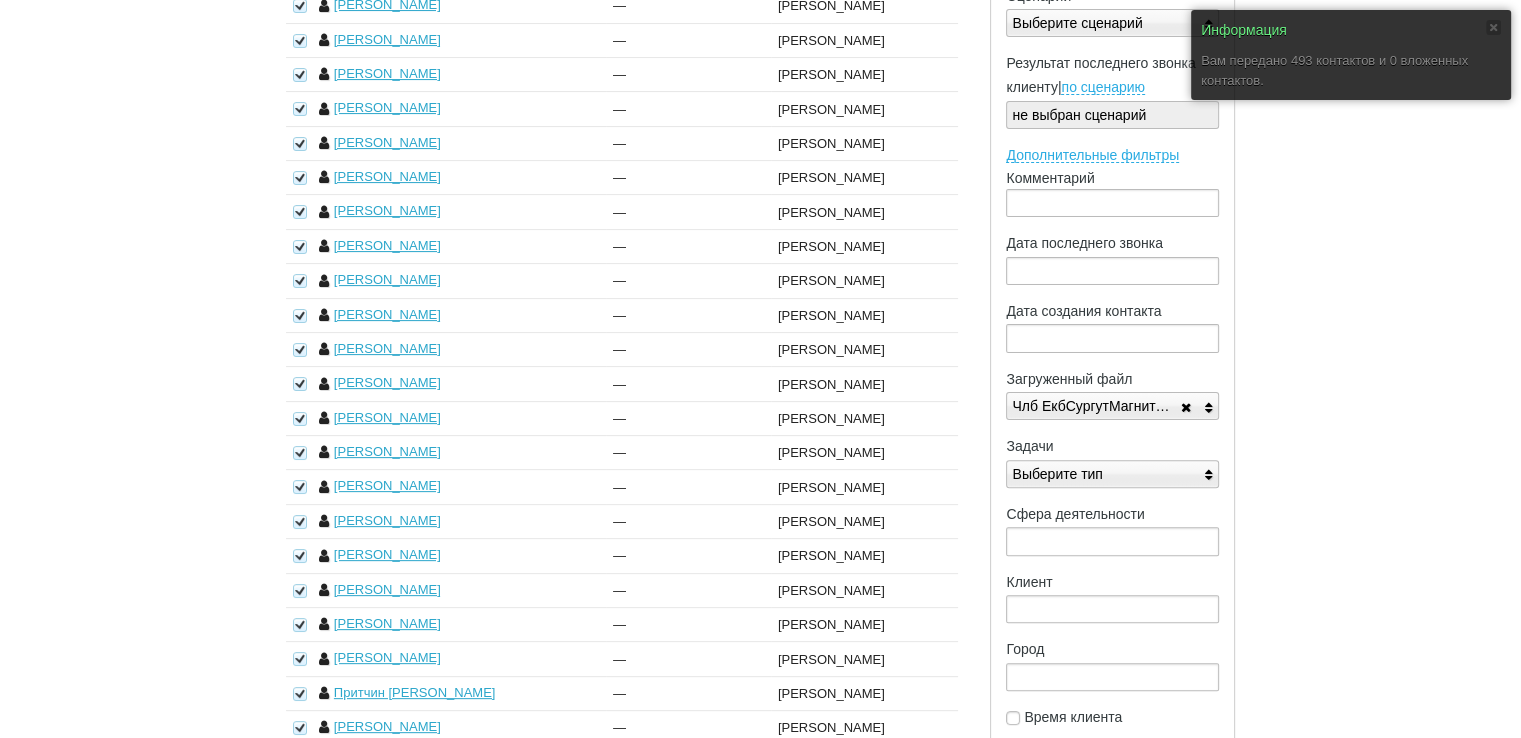scroll, scrollTop: 627, scrollLeft: 0, axis: vertical 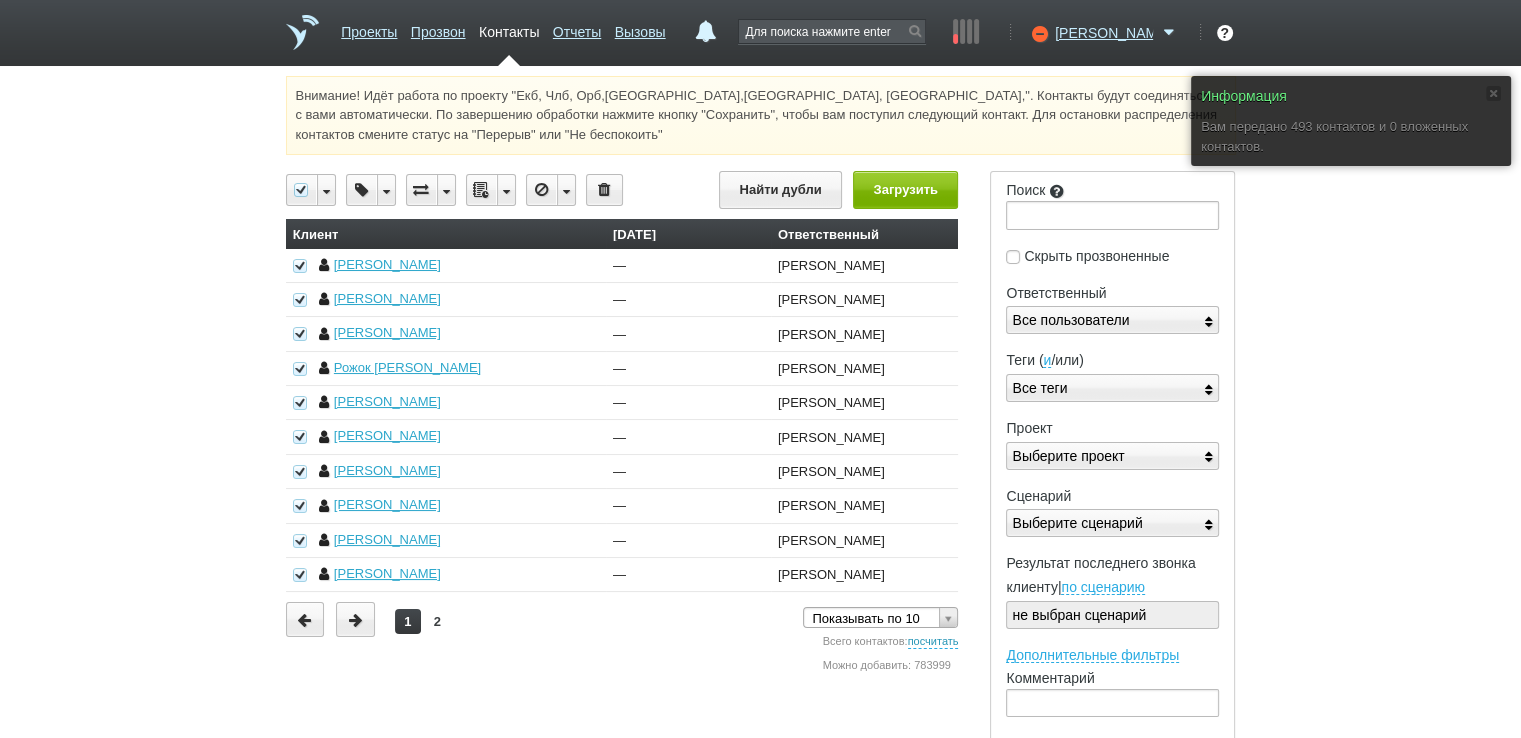 click on "посчитать" at bounding box center [933, 642] 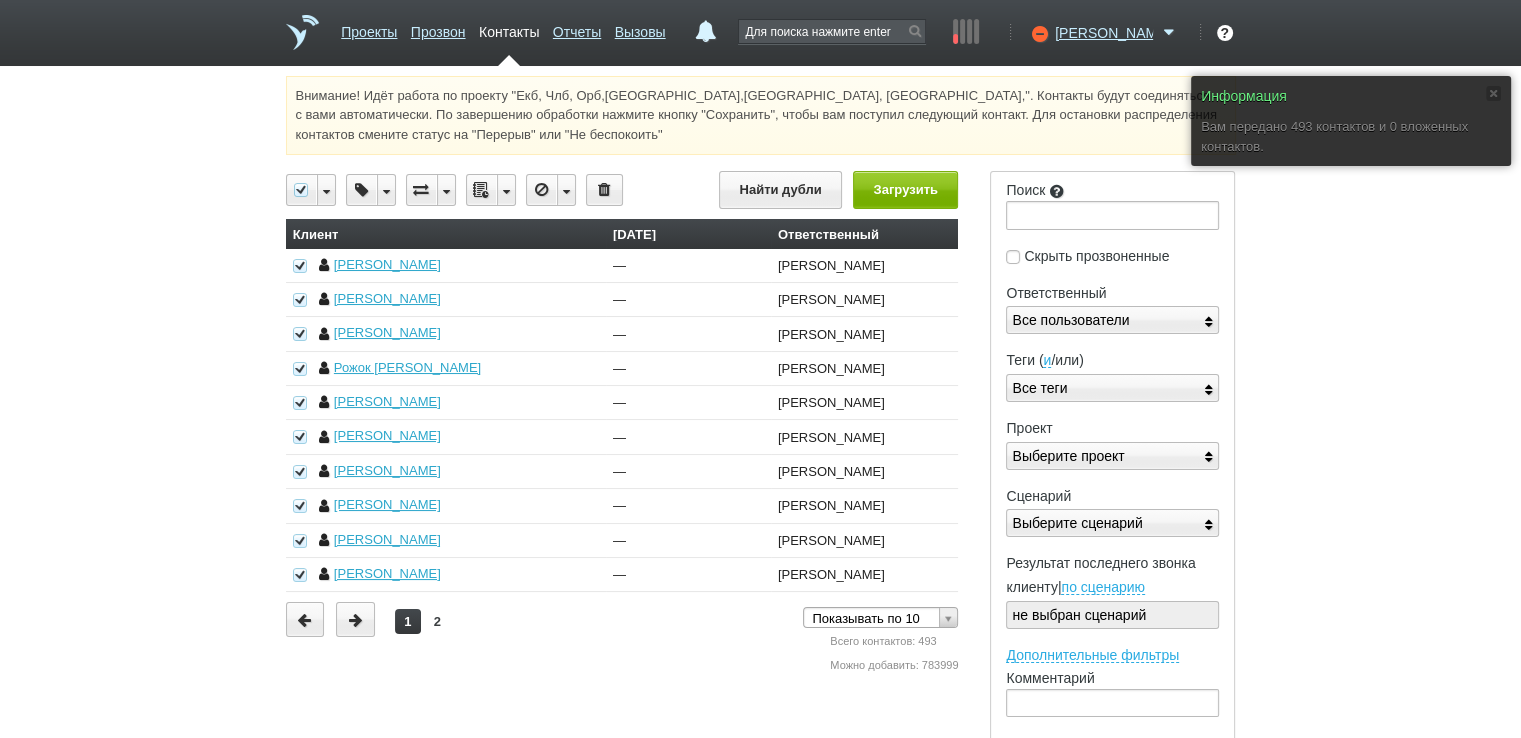 click at bounding box center (506, 190) 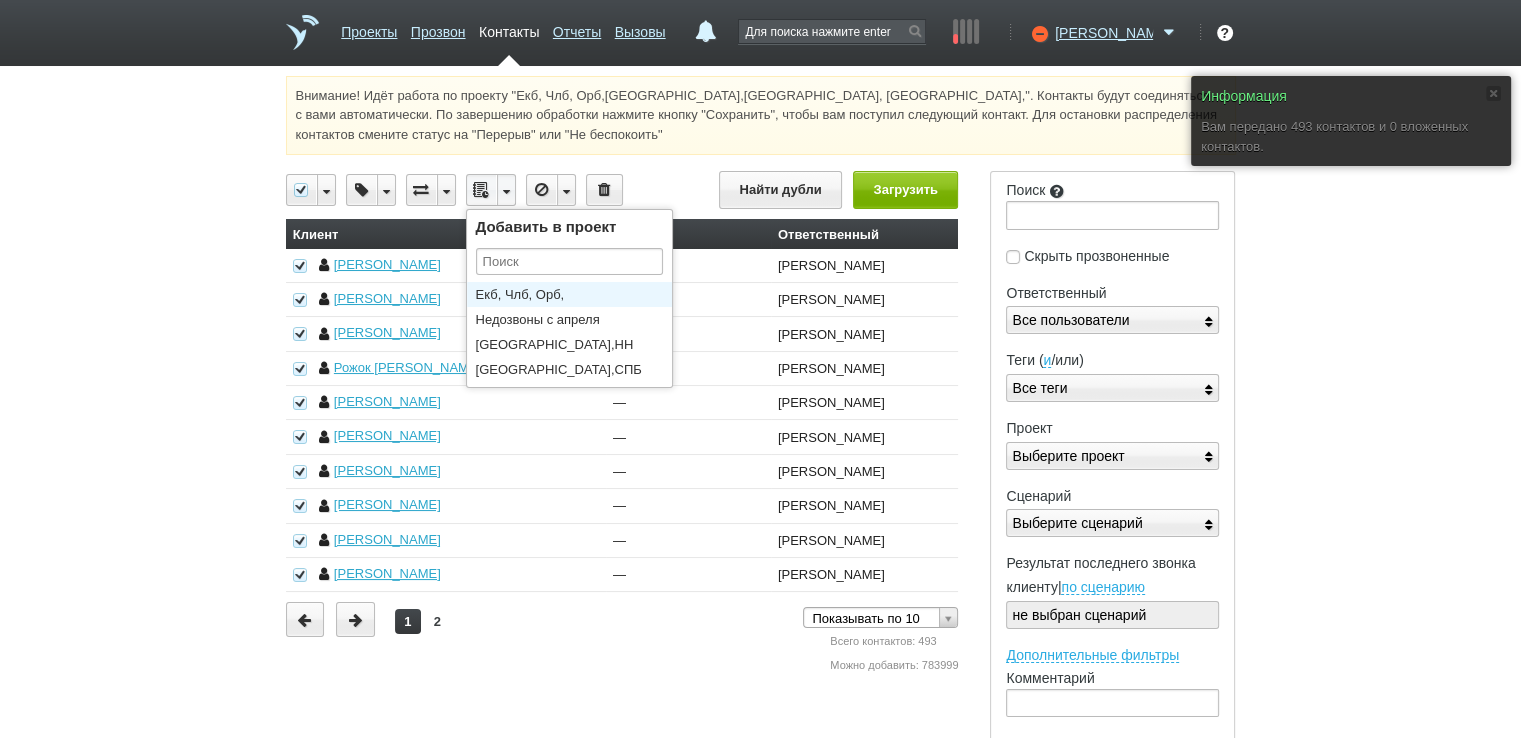 click on "Екб, Члб, Орб,[GEOGRAPHIC_DATA],[GEOGRAPHIC_DATA], [GEOGRAPHIC_DATA]," at bounding box center (574, 294) 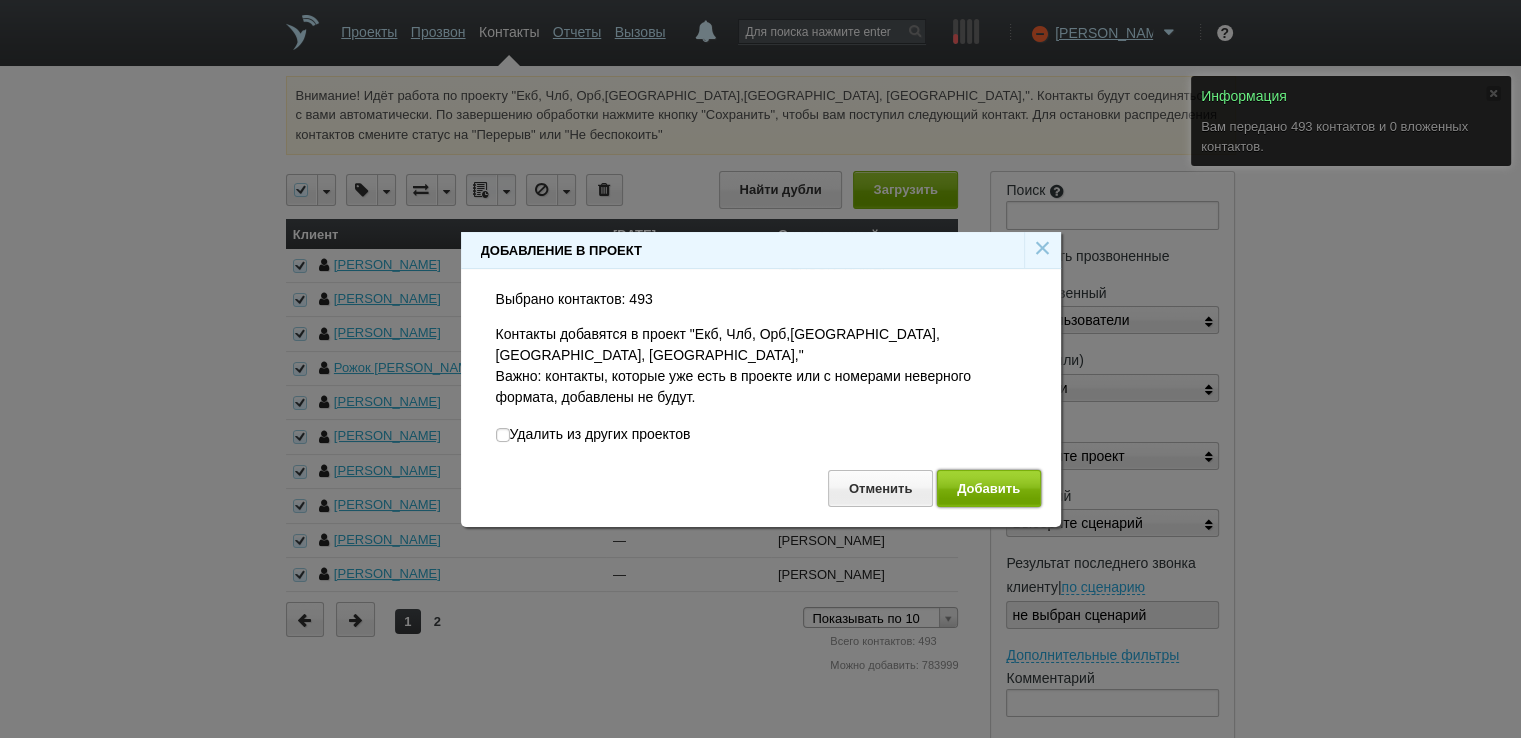 click on "Добавить" at bounding box center [989, 488] 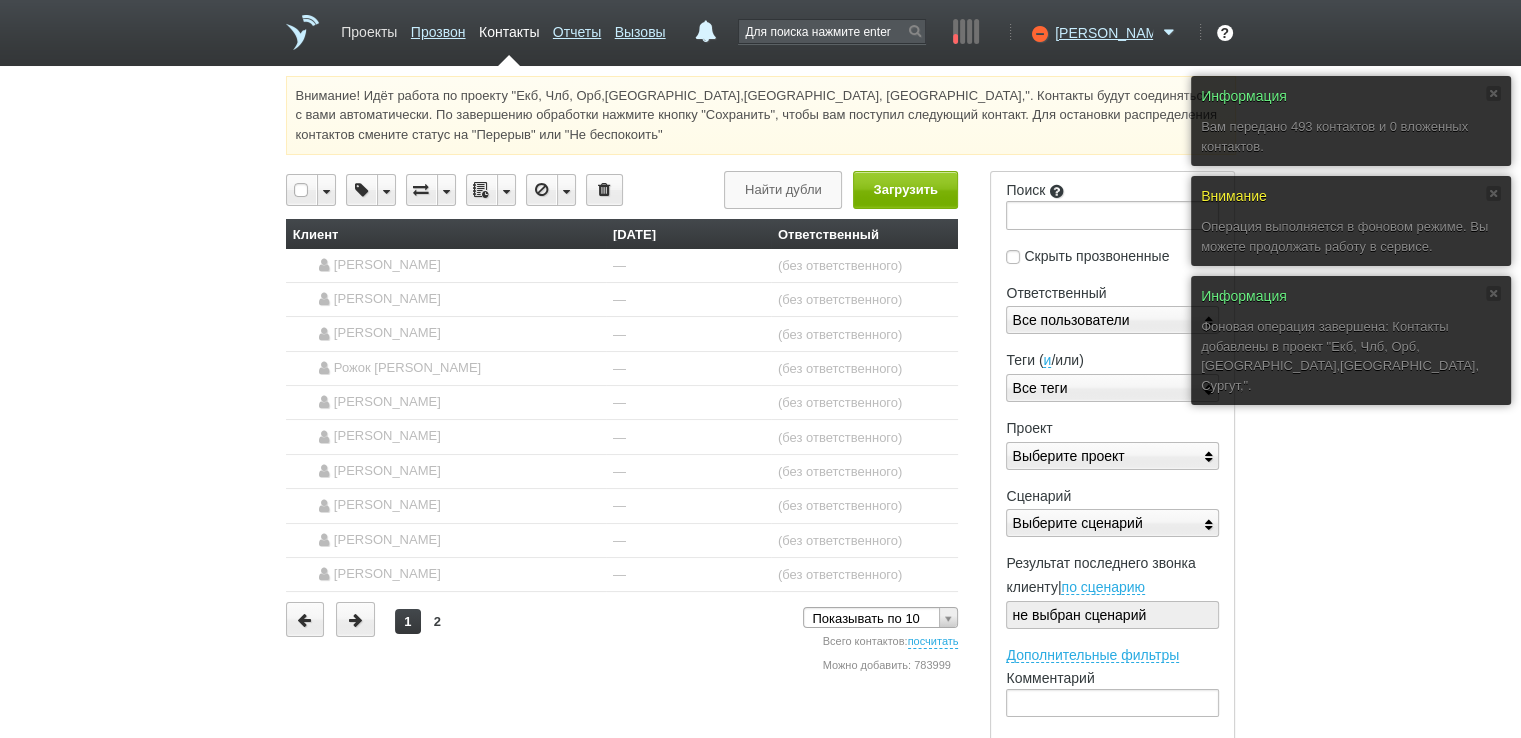 click on "Проекты" at bounding box center [369, 28] 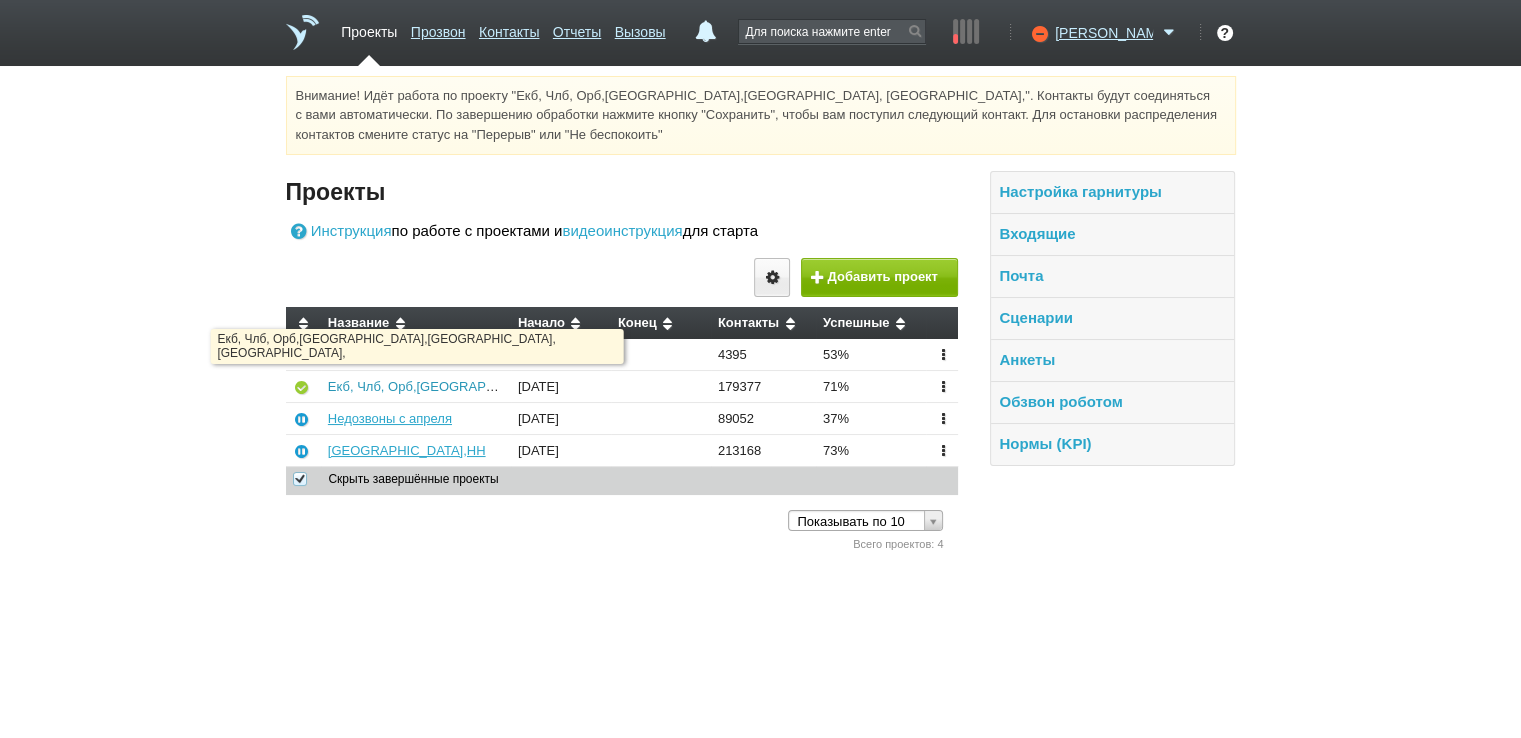 click on "Екб, Члб, Орб,[GEOGRAPHIC_DATA],[GEOGRAPHIC_DATA], [GEOGRAPHIC_DATA]," at bounding box center (582, 386) 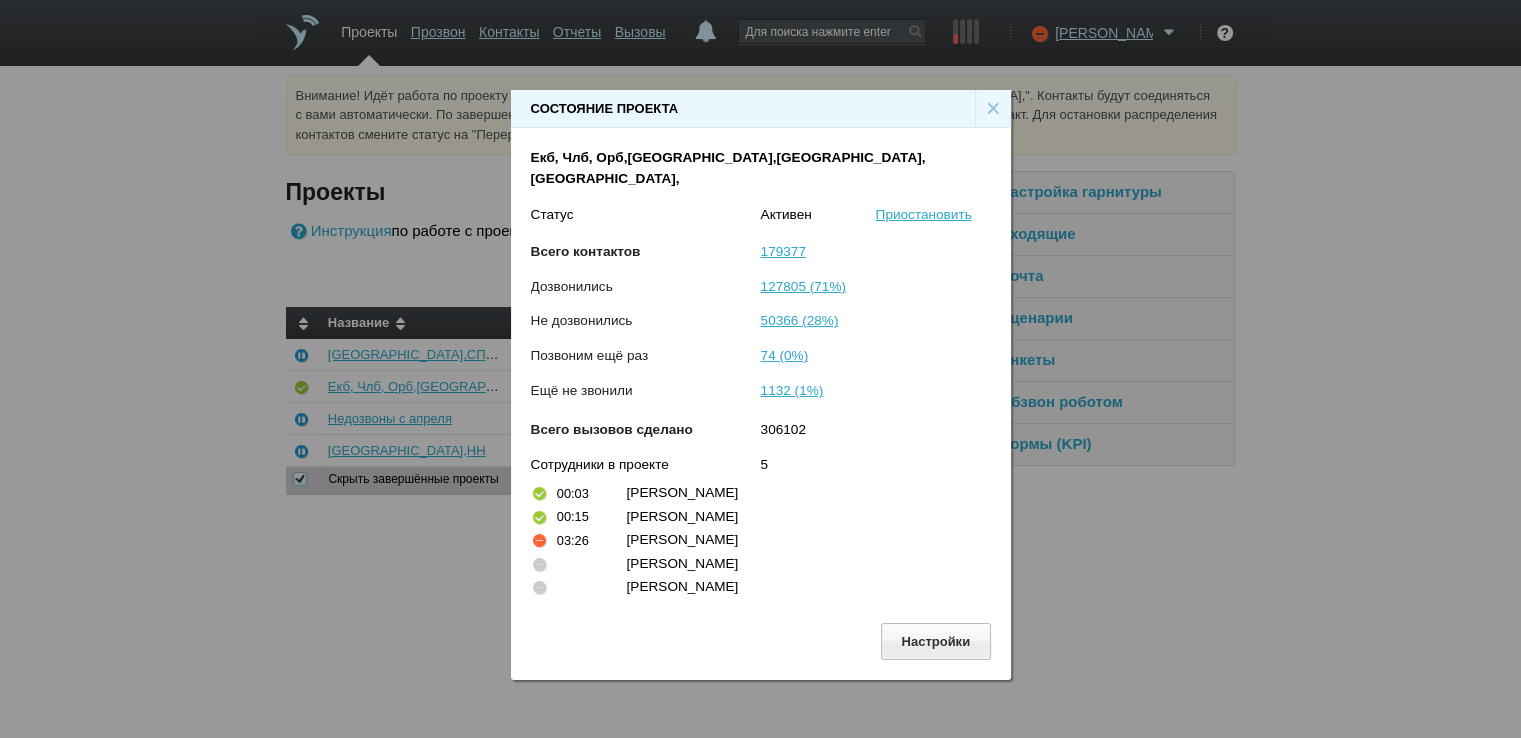 click on "×" at bounding box center (993, 109) 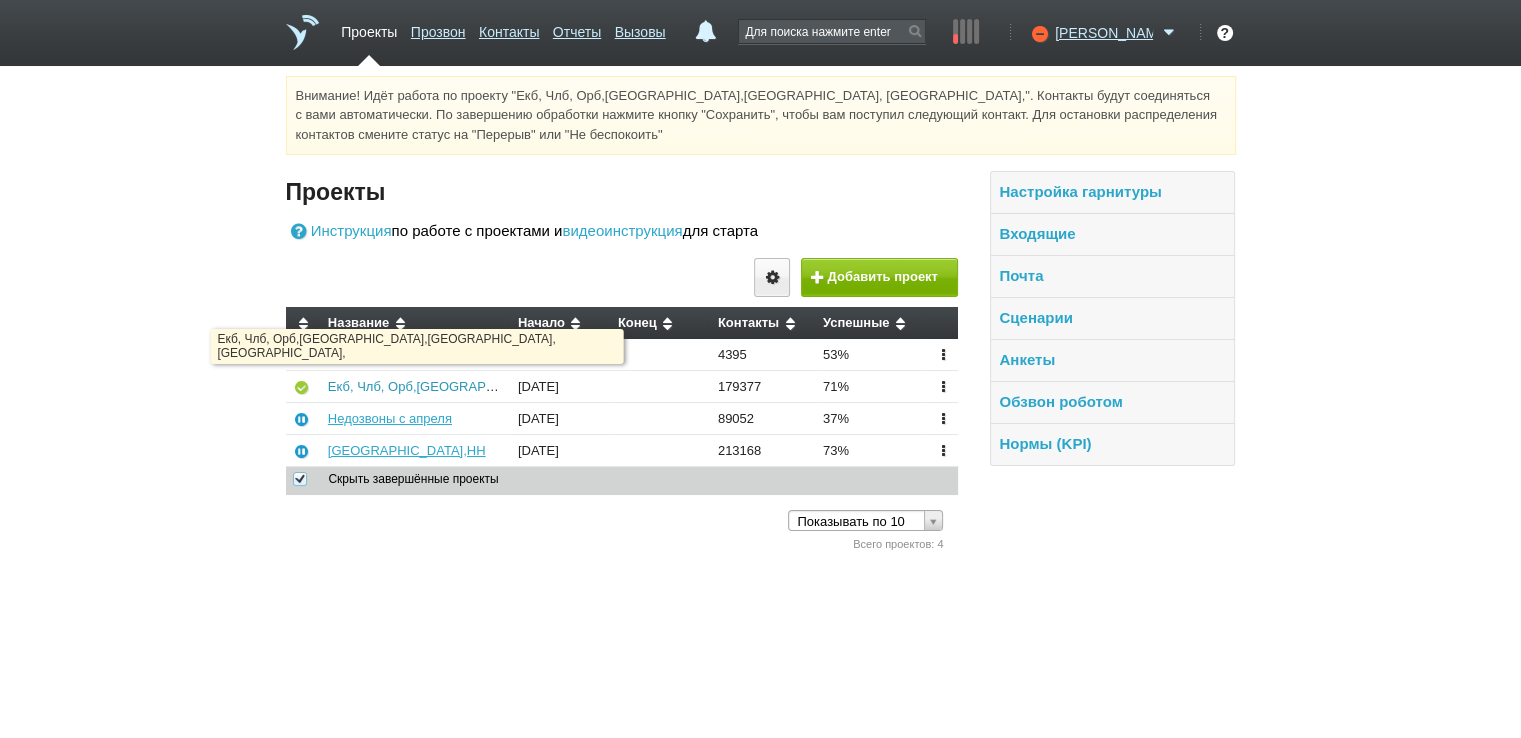 click on "Екб, Члб, Орб,[GEOGRAPHIC_DATA],[GEOGRAPHIC_DATA], [GEOGRAPHIC_DATA]," at bounding box center [582, 386] 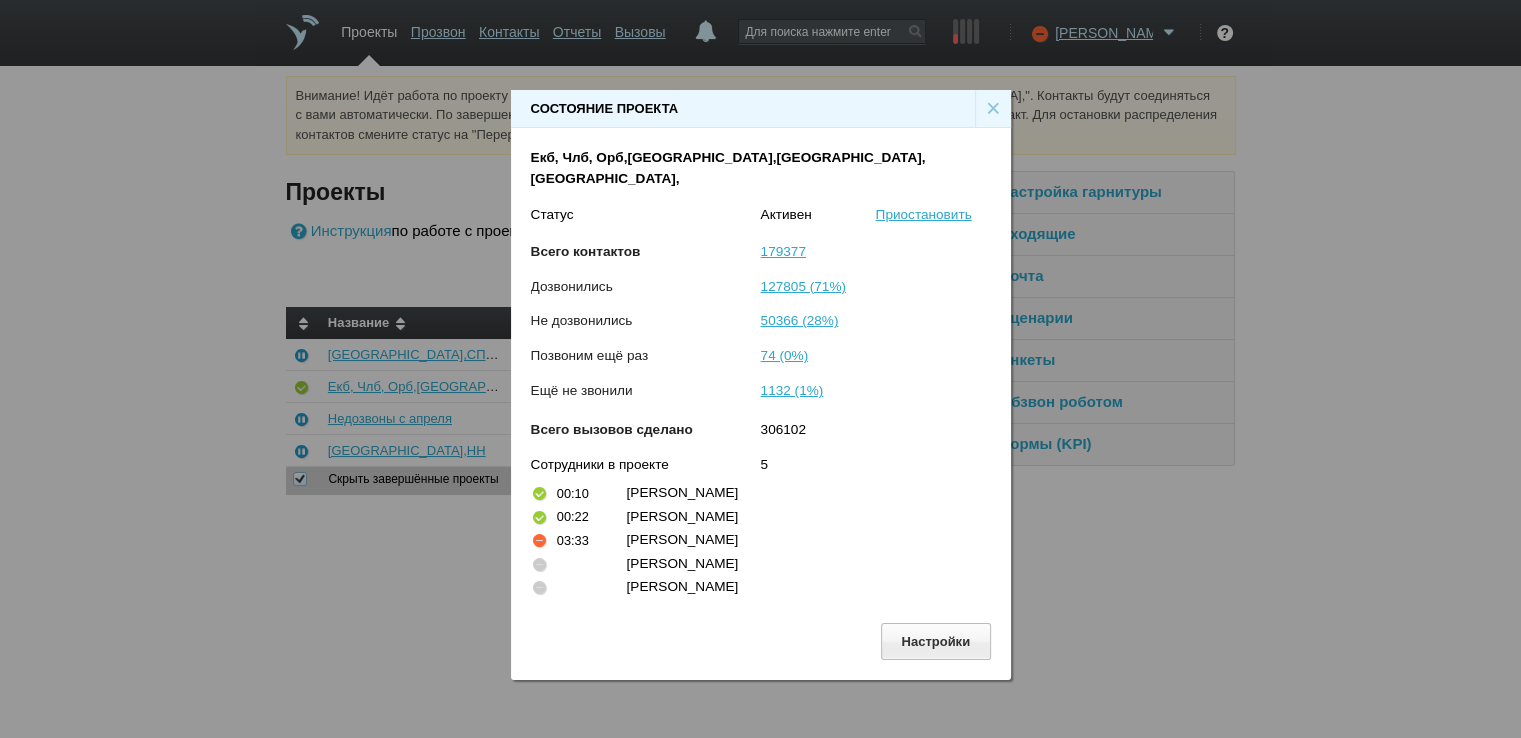 click on "×" at bounding box center (993, 109) 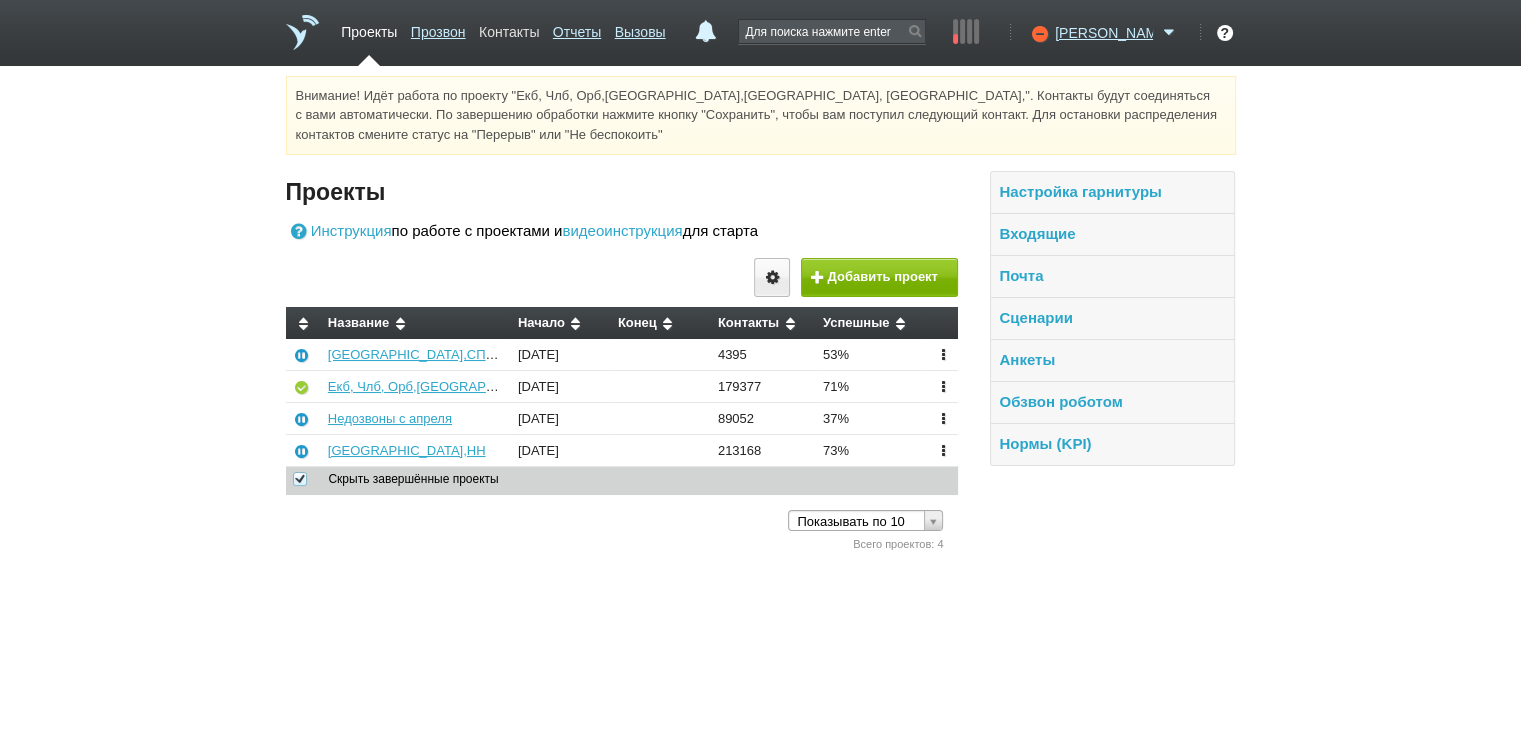 click on "Контакты" at bounding box center [509, 28] 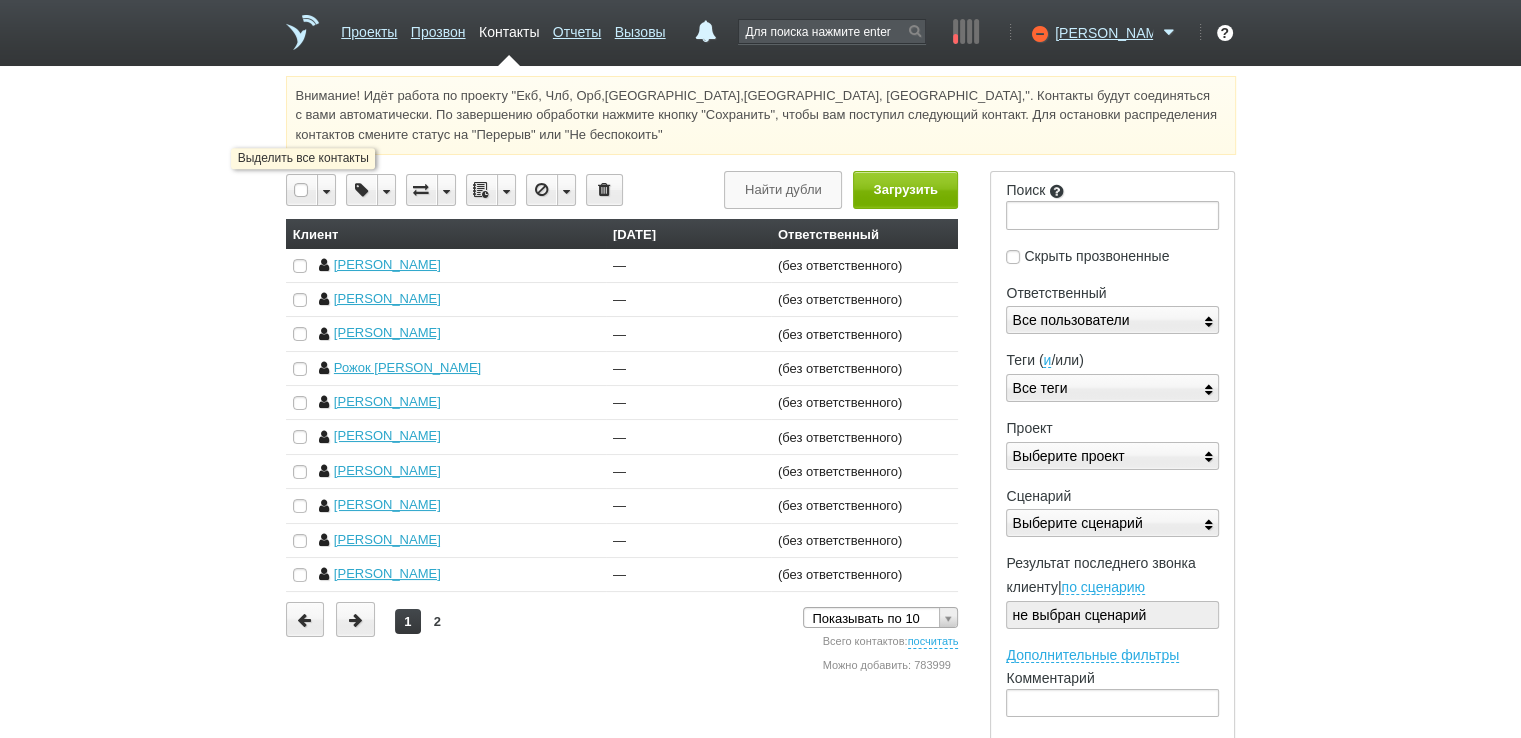 click at bounding box center [302, 190] 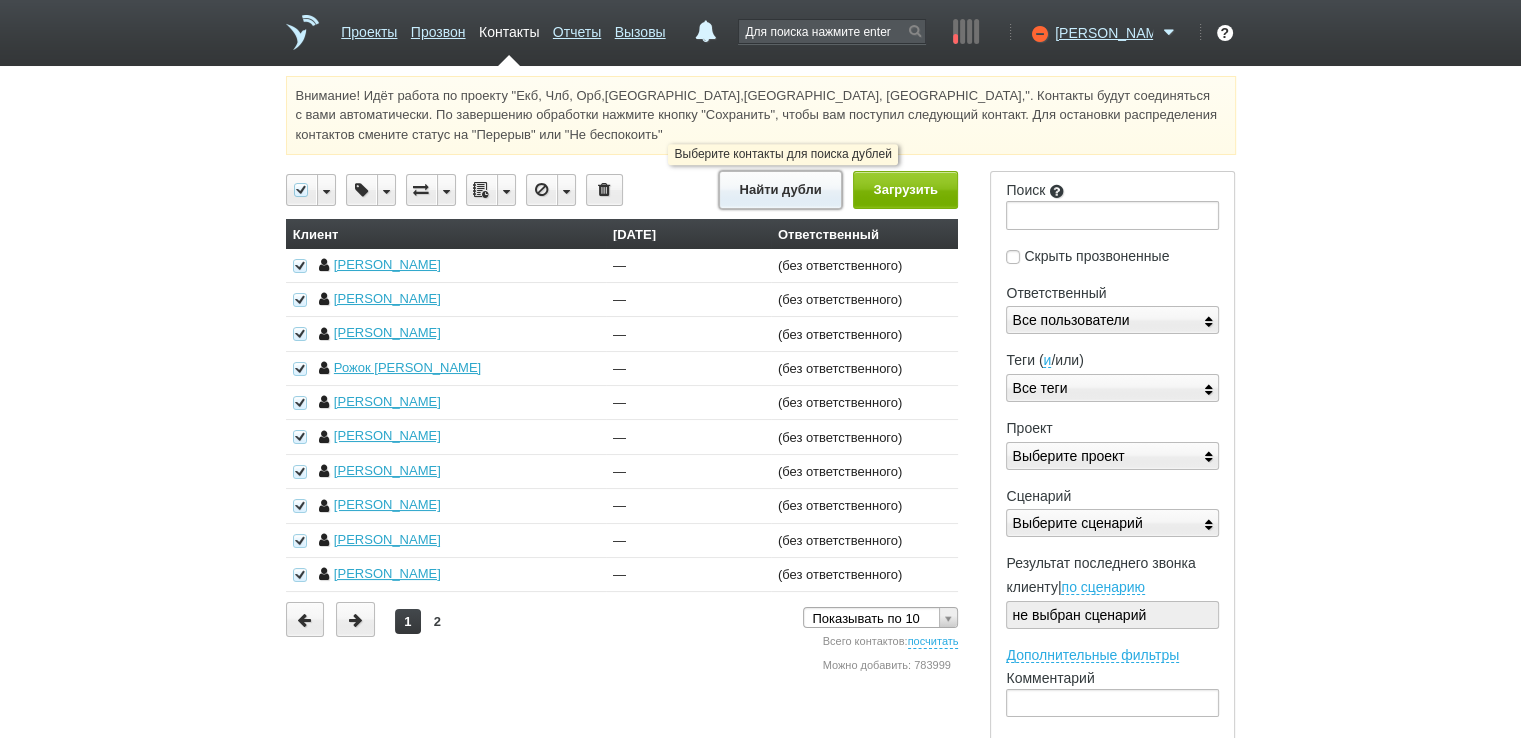 click on "Найти дубли" at bounding box center [780, 189] 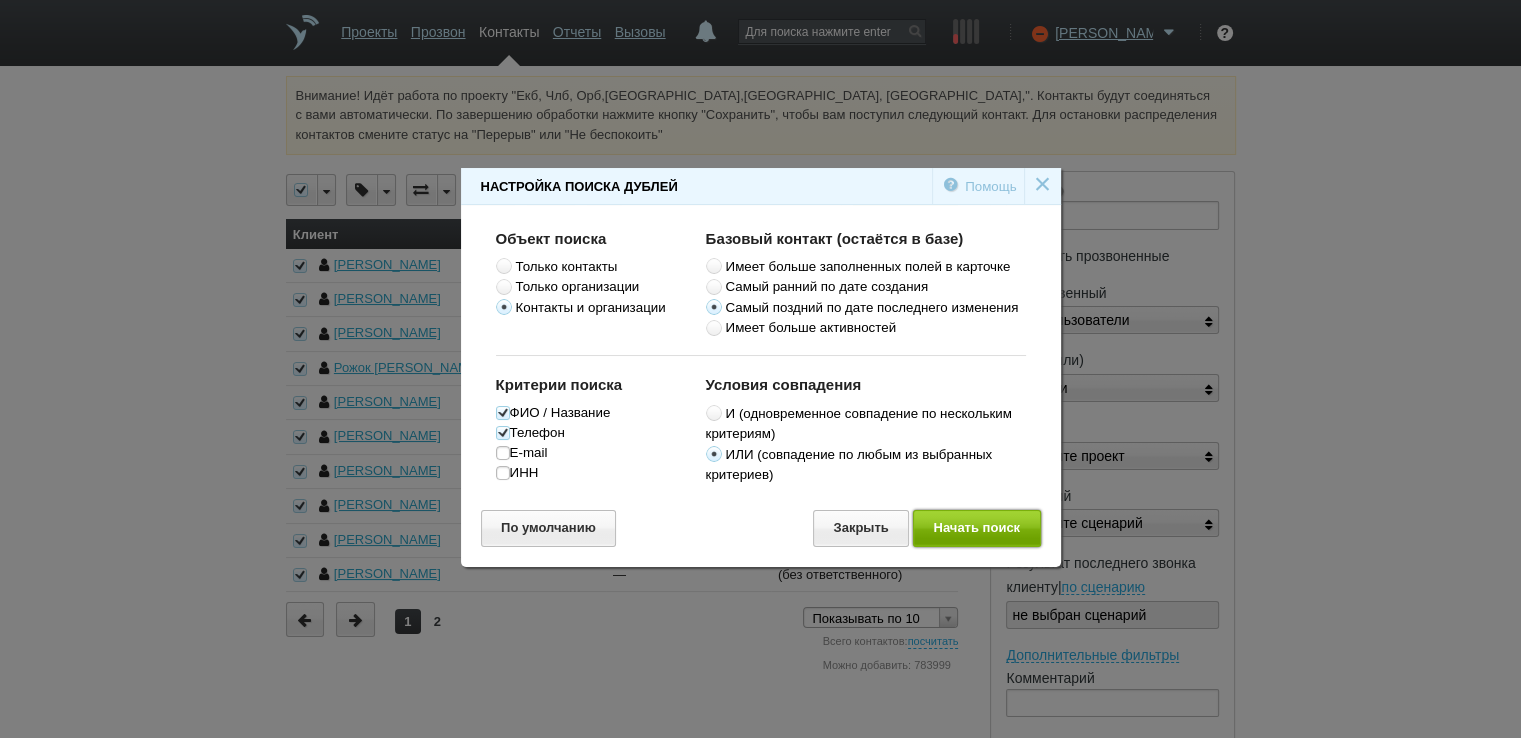 click on "Начать поиск" at bounding box center (977, 528) 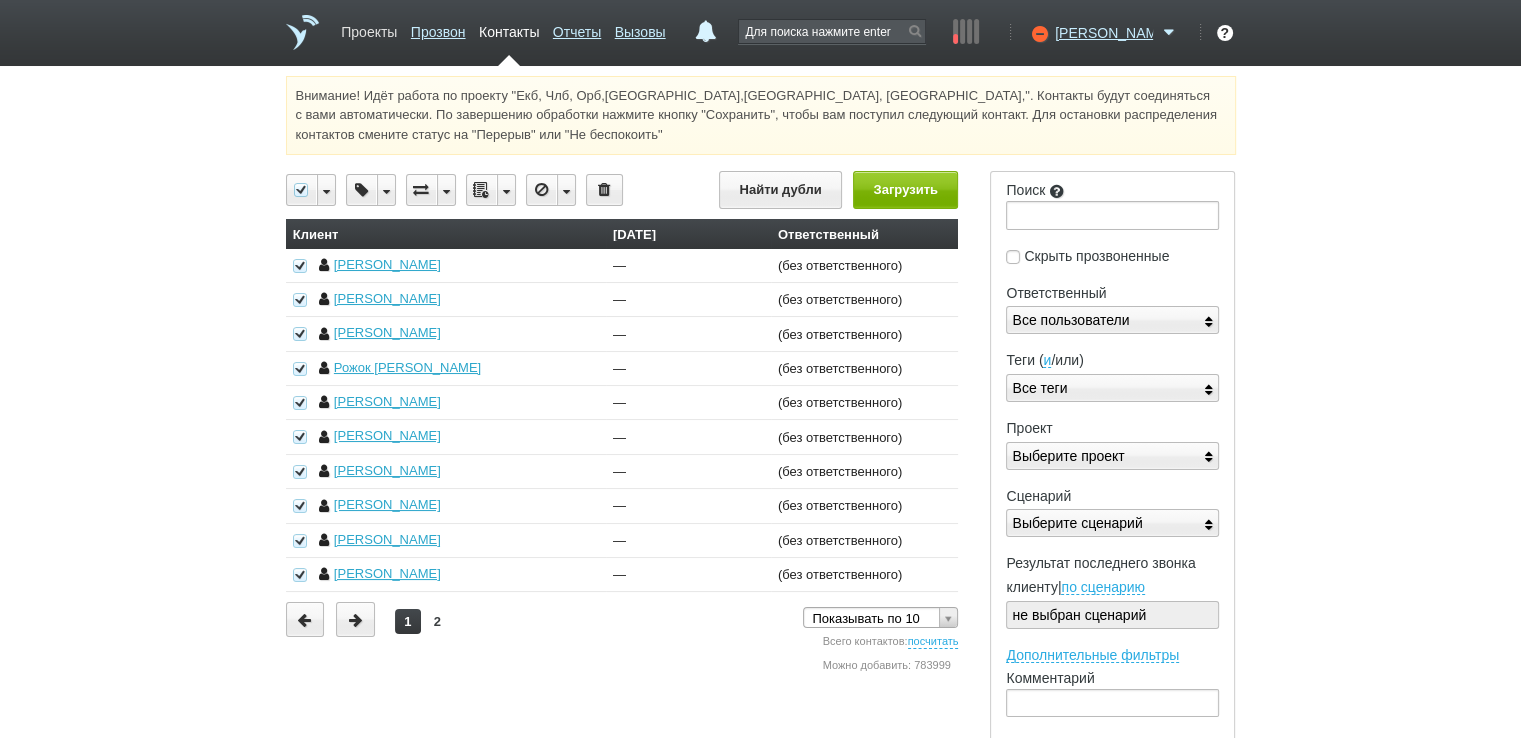 click on "Проекты" at bounding box center (369, 28) 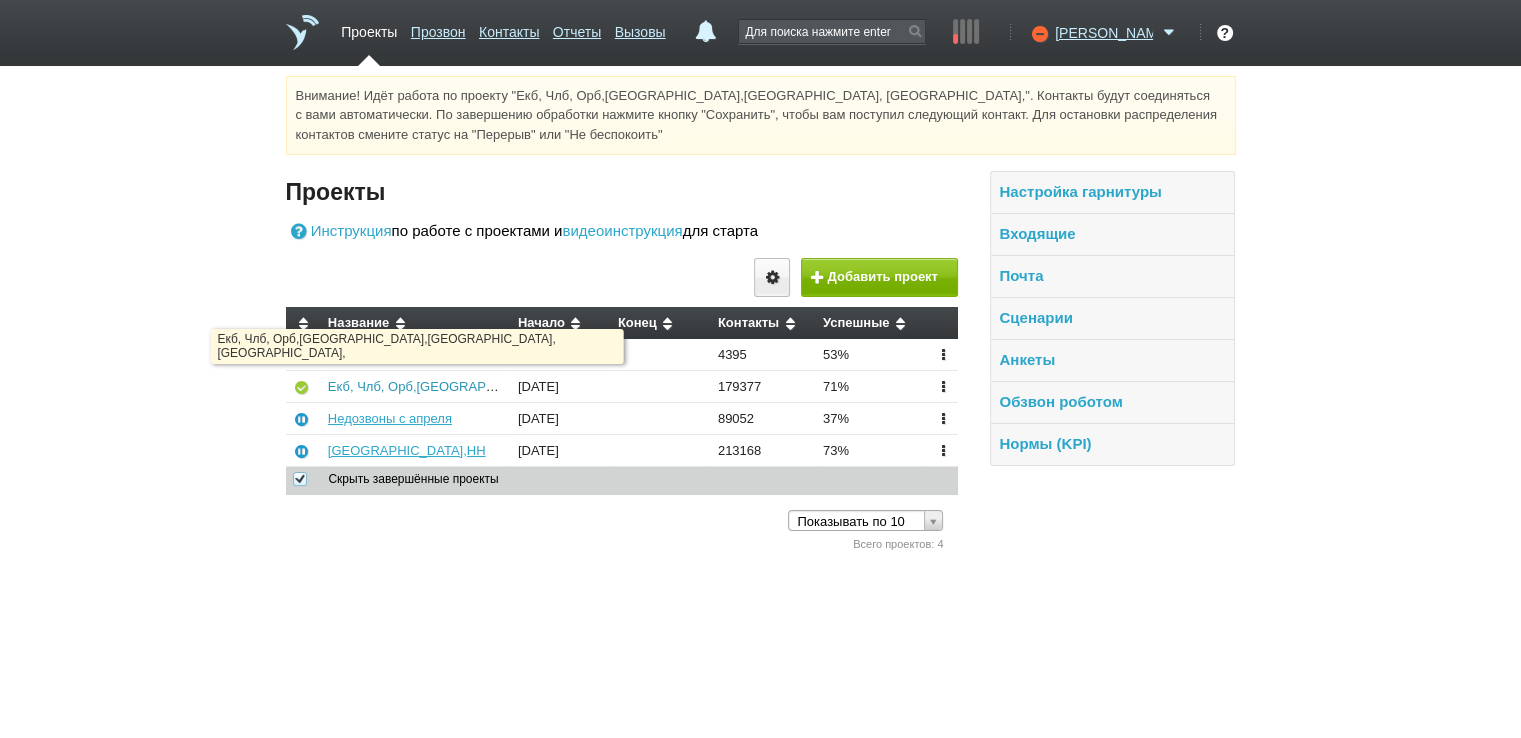 click on "Екб, Члб, Орб,[GEOGRAPHIC_DATA],[GEOGRAPHIC_DATA], [GEOGRAPHIC_DATA]," at bounding box center (582, 386) 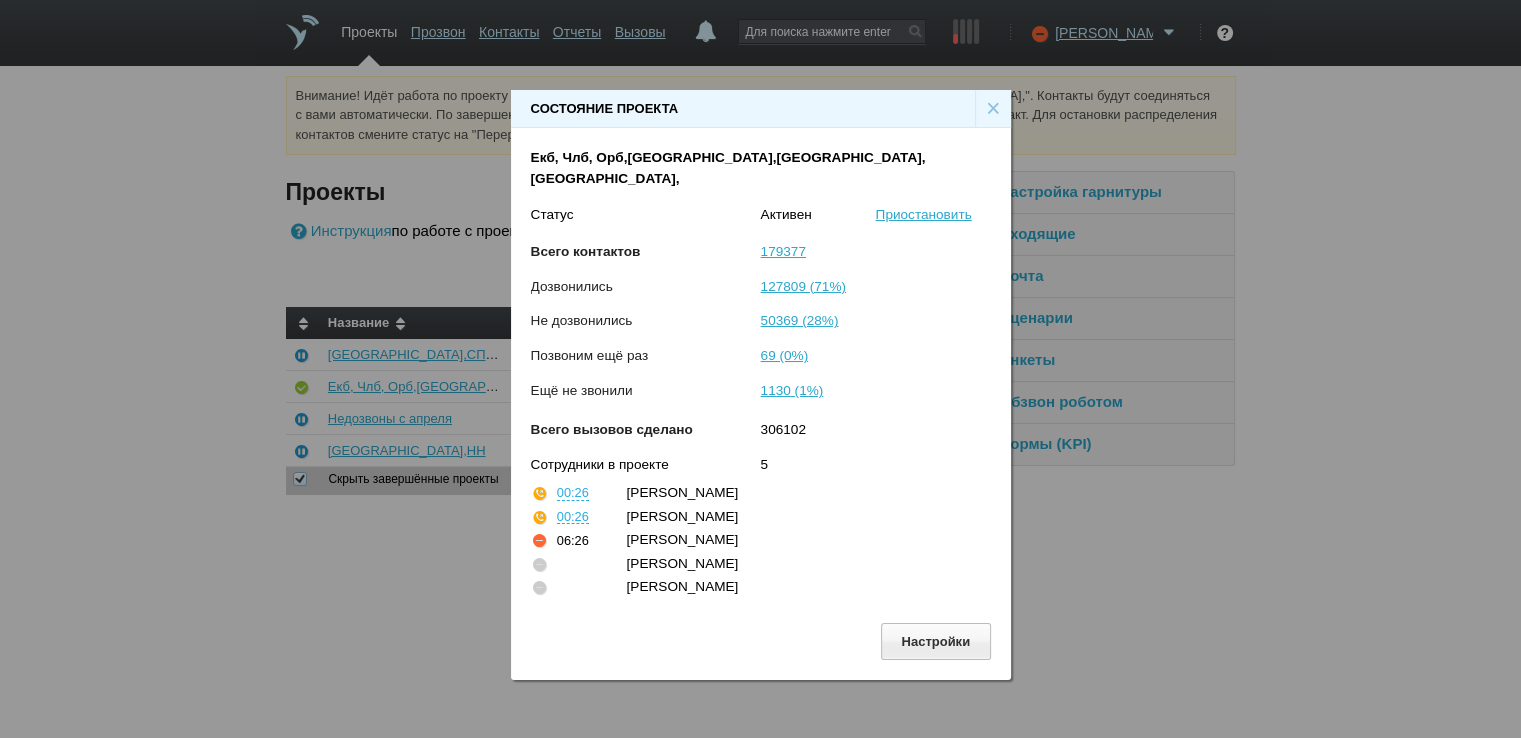 click on "×" at bounding box center [993, 109] 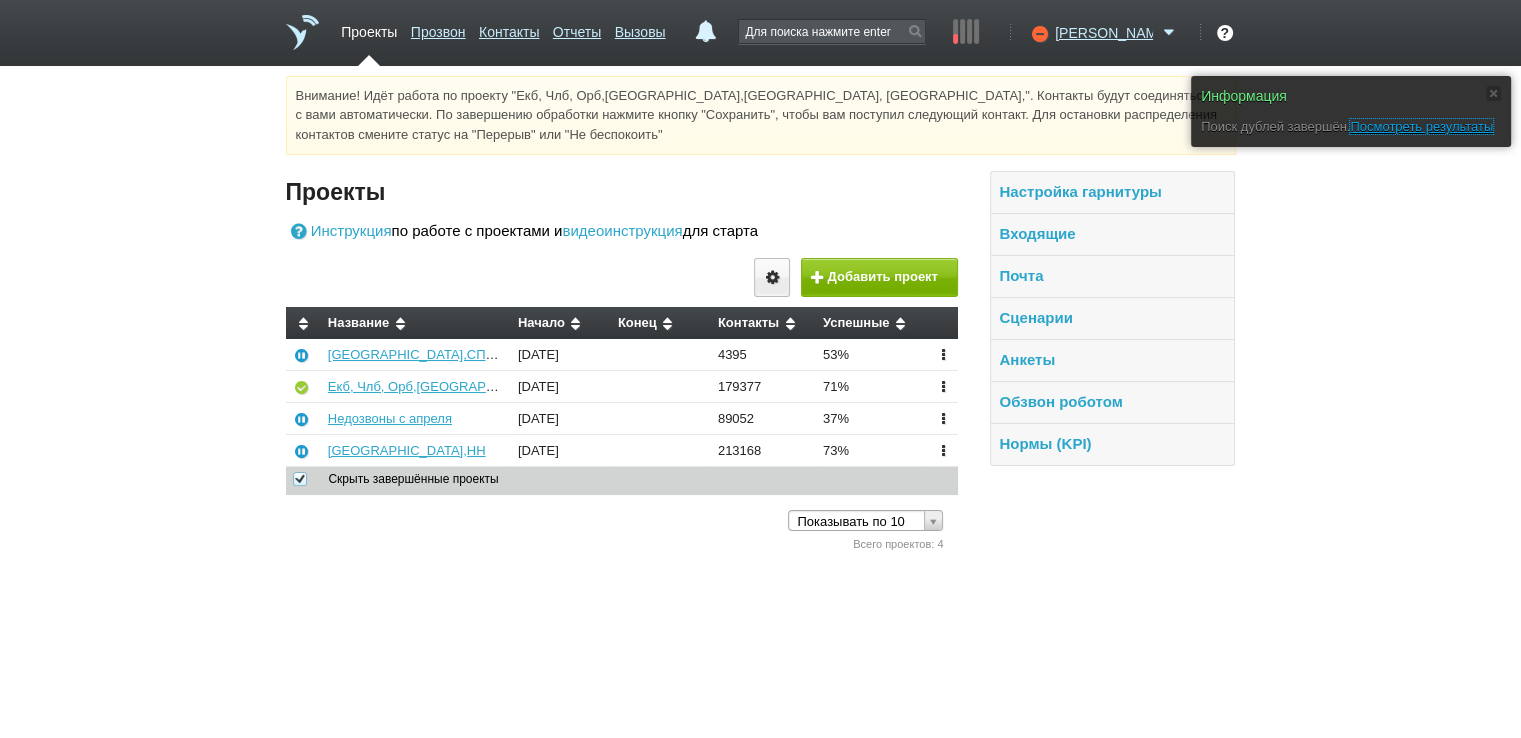 click on "Посмотреть результаты" at bounding box center (1421, 126) 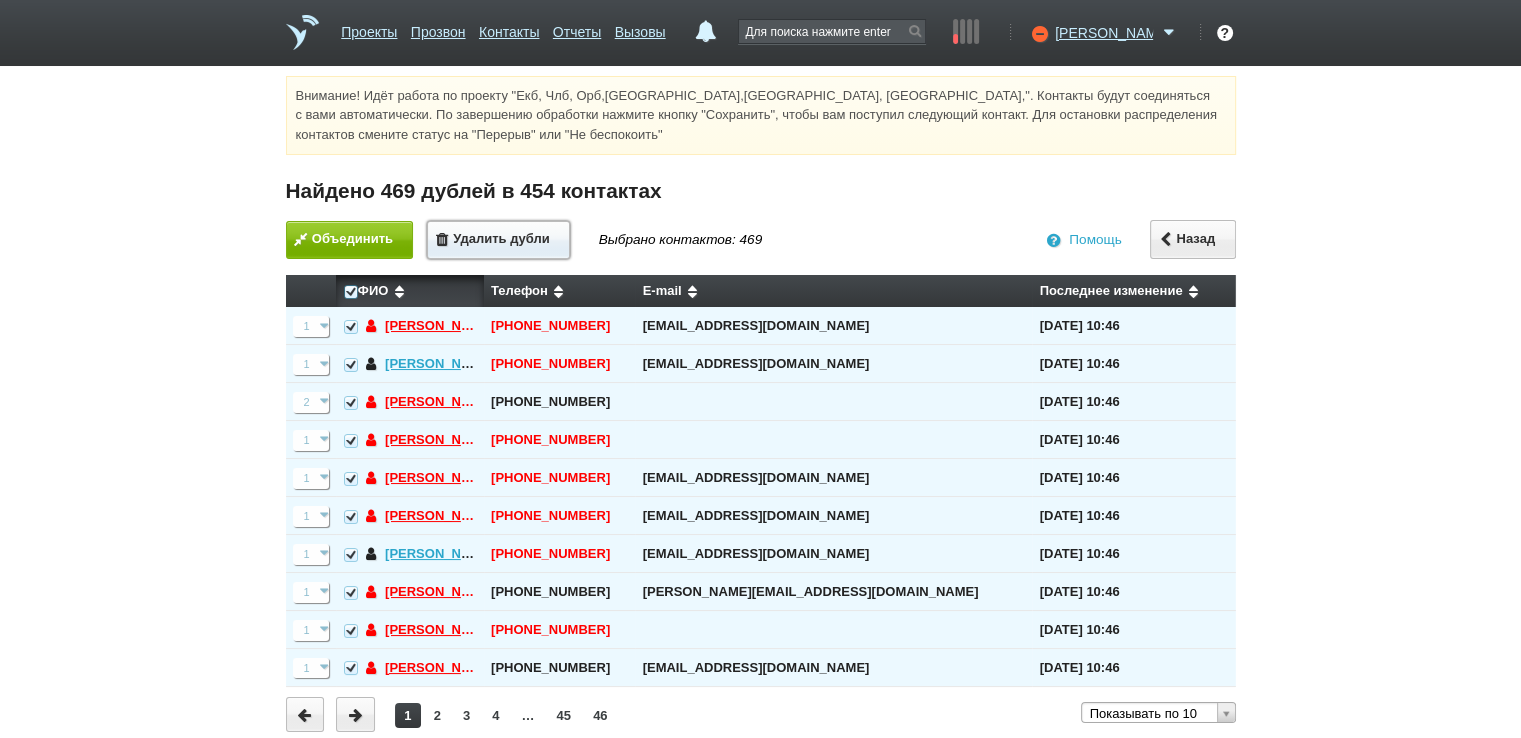 click on "Удалить дубли" at bounding box center (498, 240) 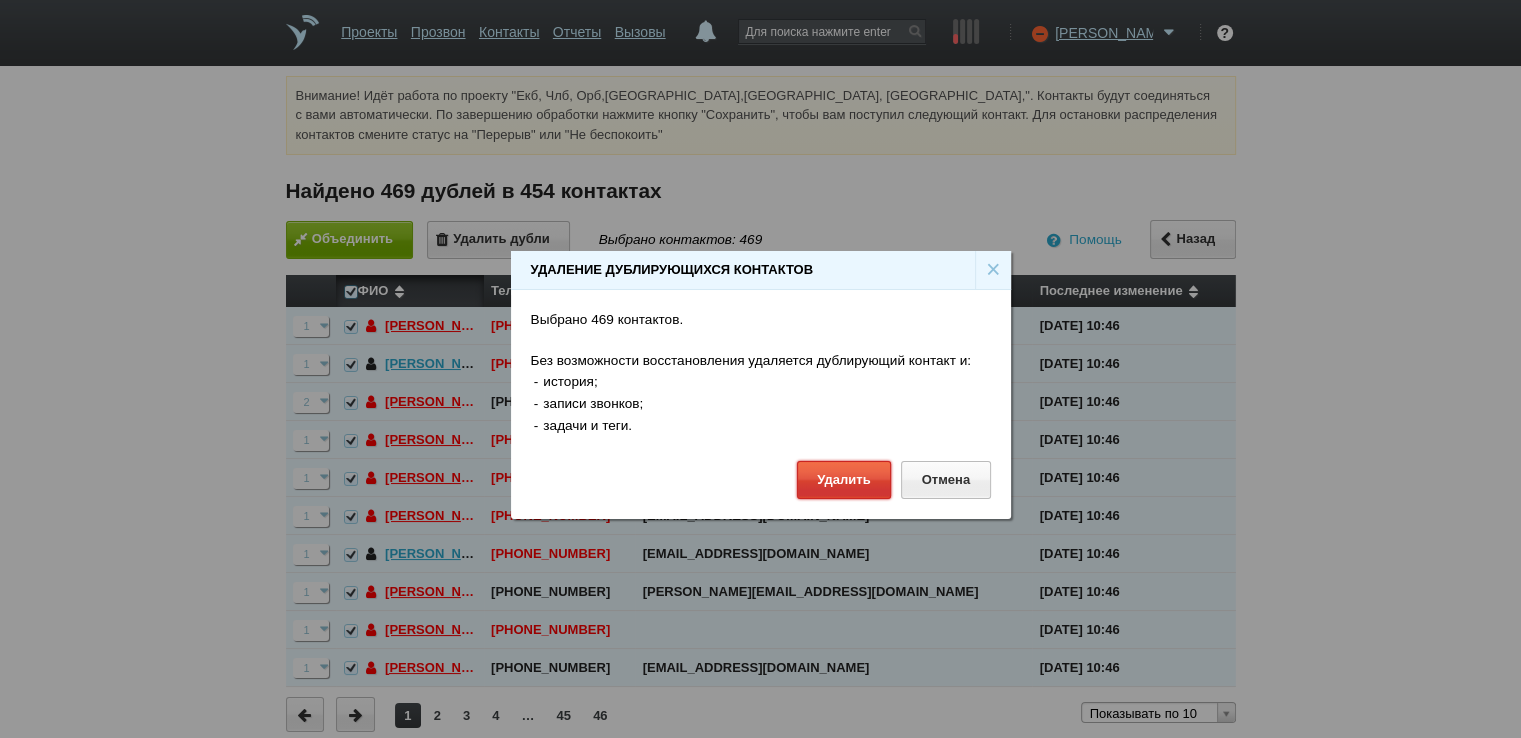 click on "Удалить" at bounding box center [844, 479] 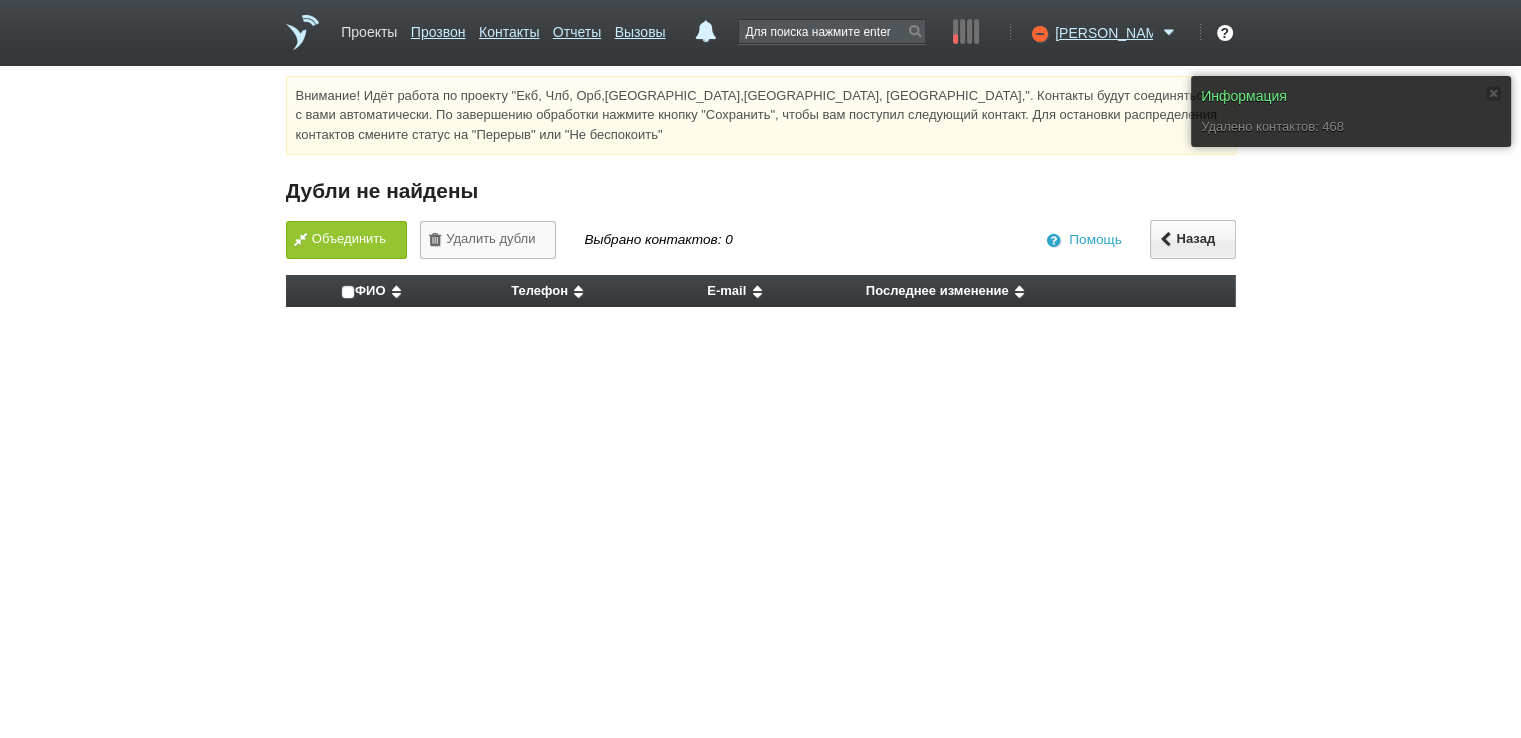click on "Проекты" at bounding box center (369, 28) 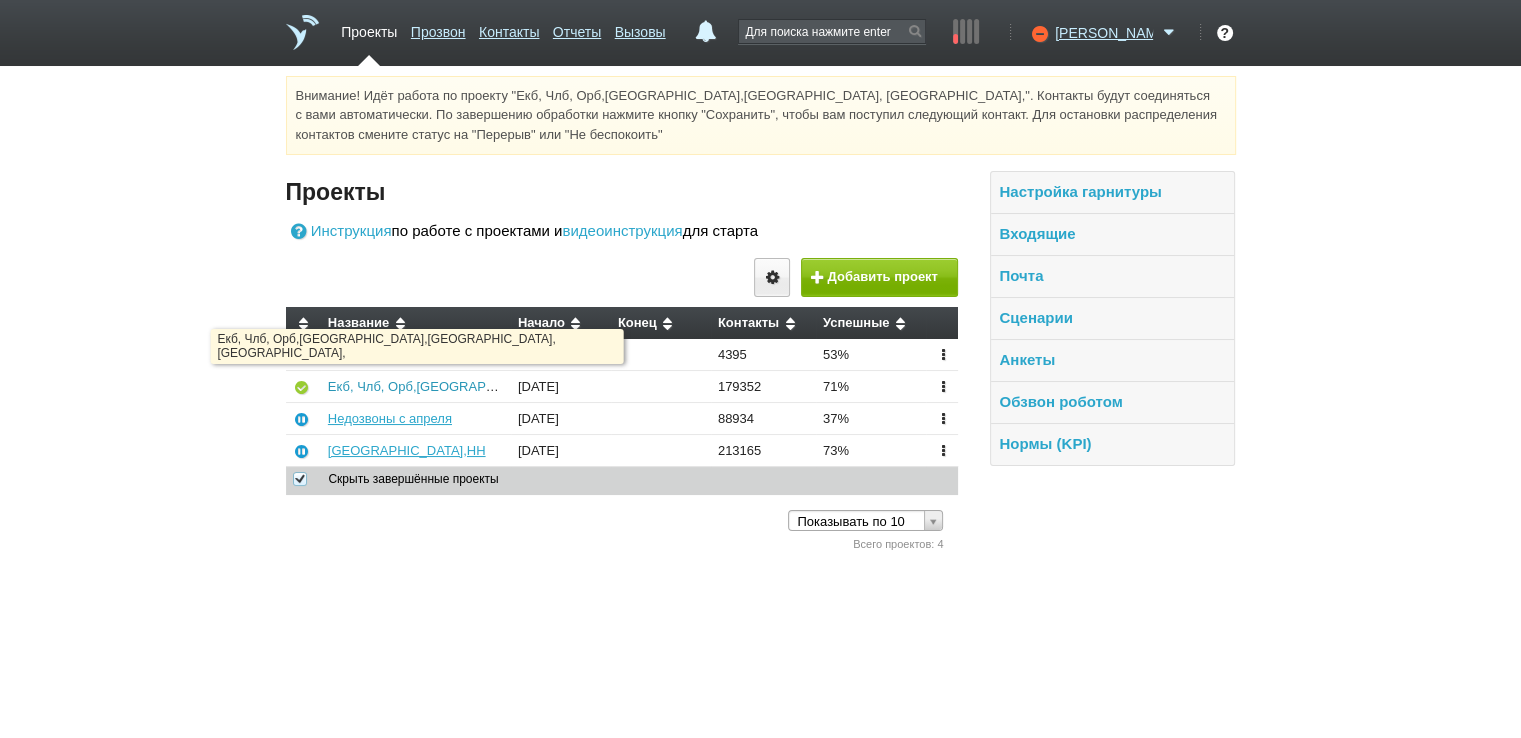 click on "Екб, Члб, Орб,[GEOGRAPHIC_DATA],[GEOGRAPHIC_DATA], [GEOGRAPHIC_DATA]," at bounding box center (582, 386) 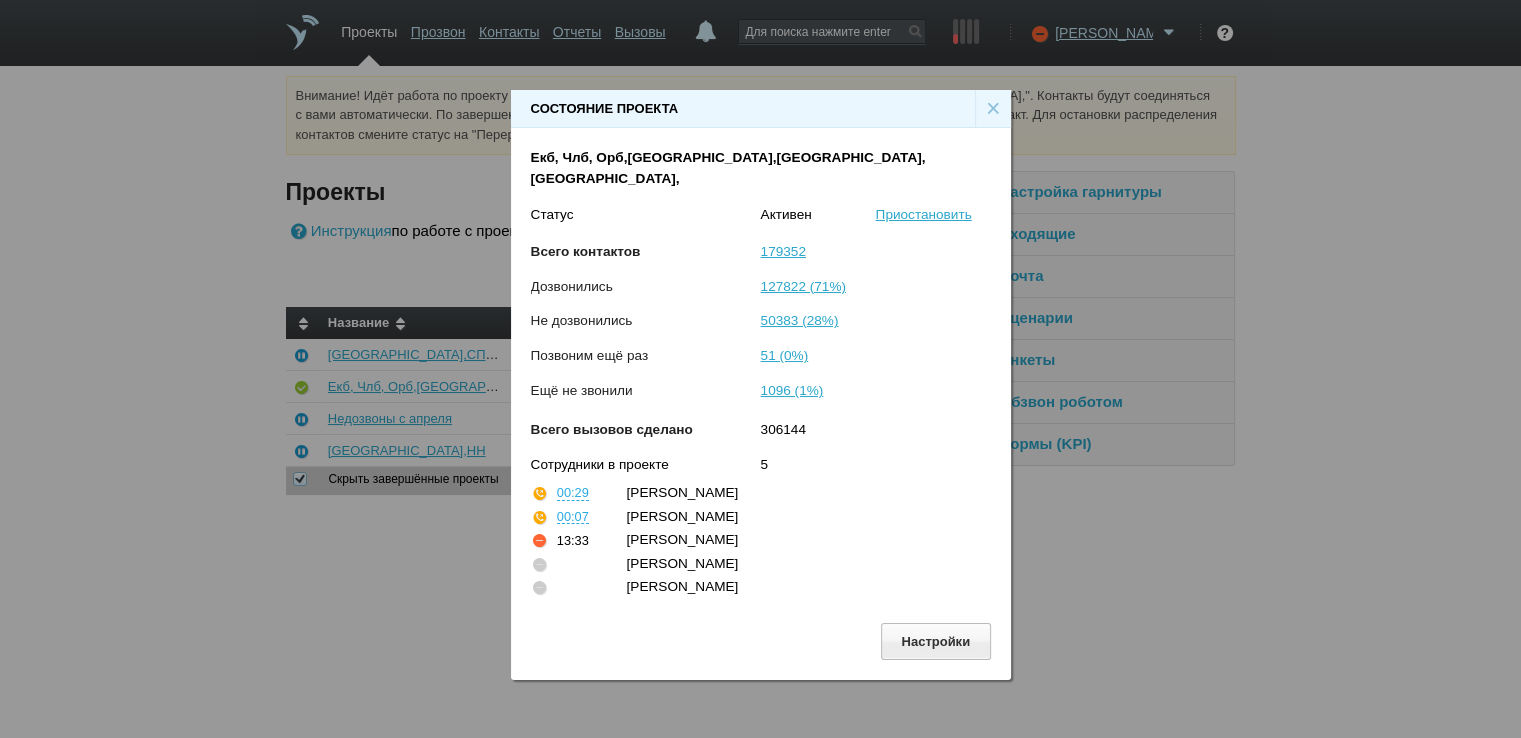 click on "×" at bounding box center [993, 109] 